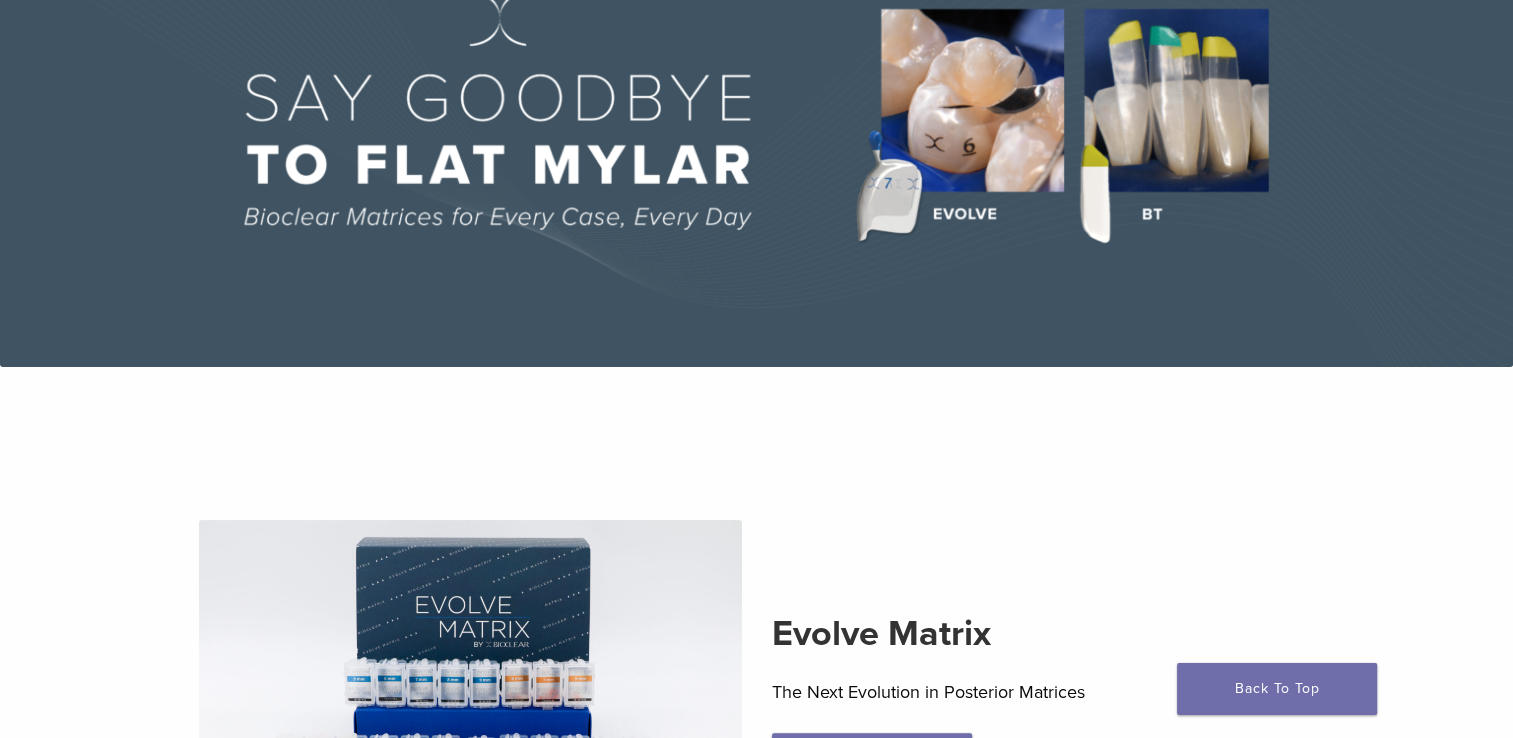 scroll, scrollTop: 0, scrollLeft: 0, axis: both 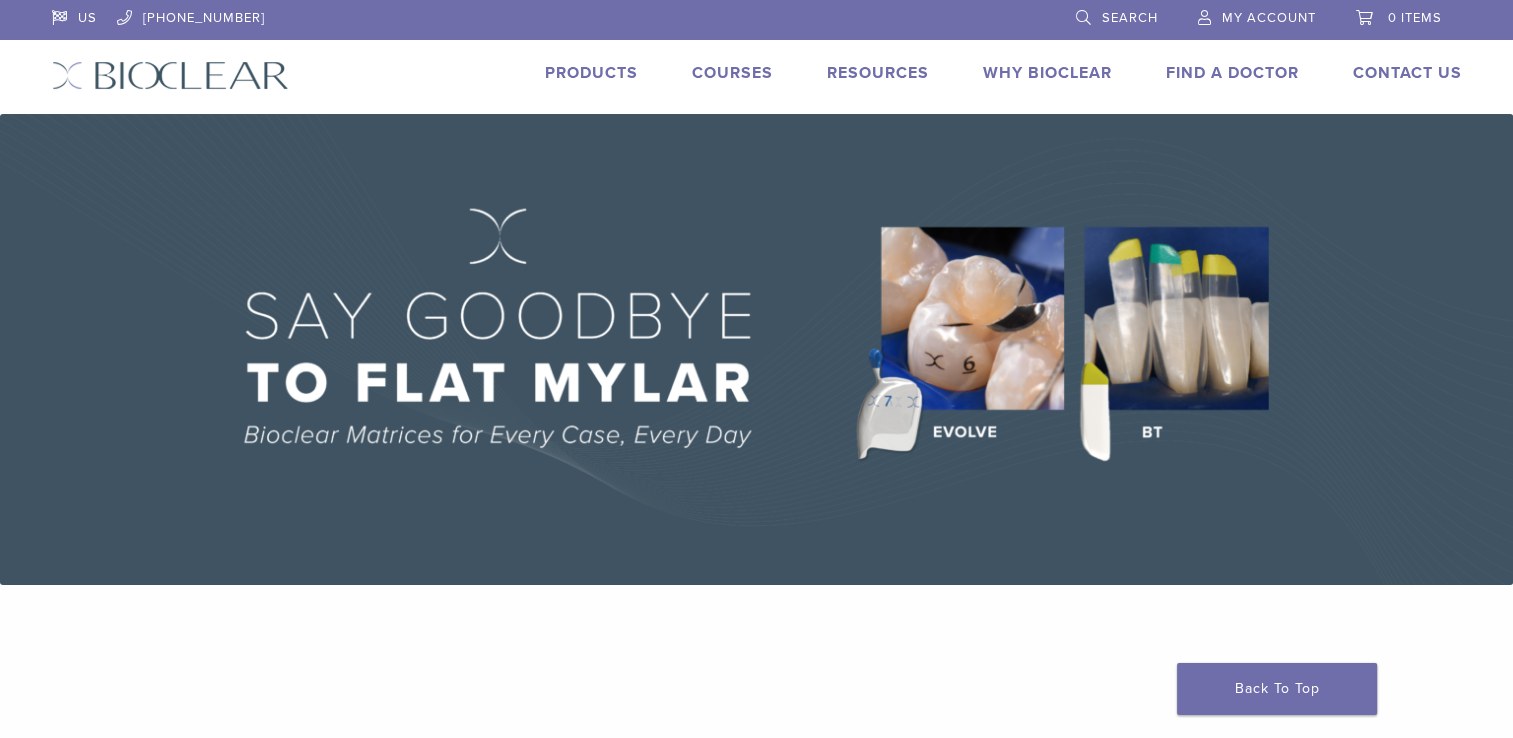 click on "Products" at bounding box center (591, 73) 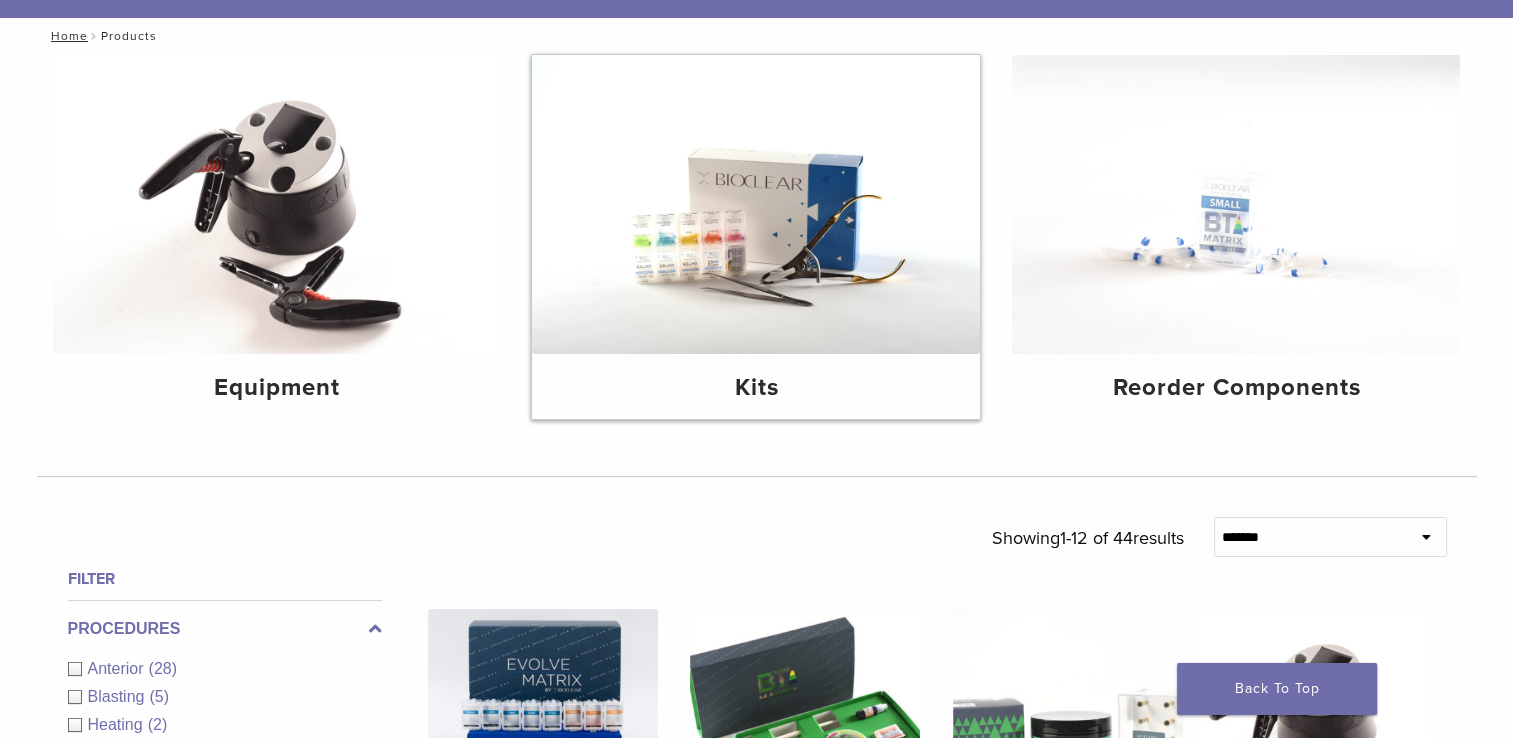 scroll, scrollTop: 300, scrollLeft: 0, axis: vertical 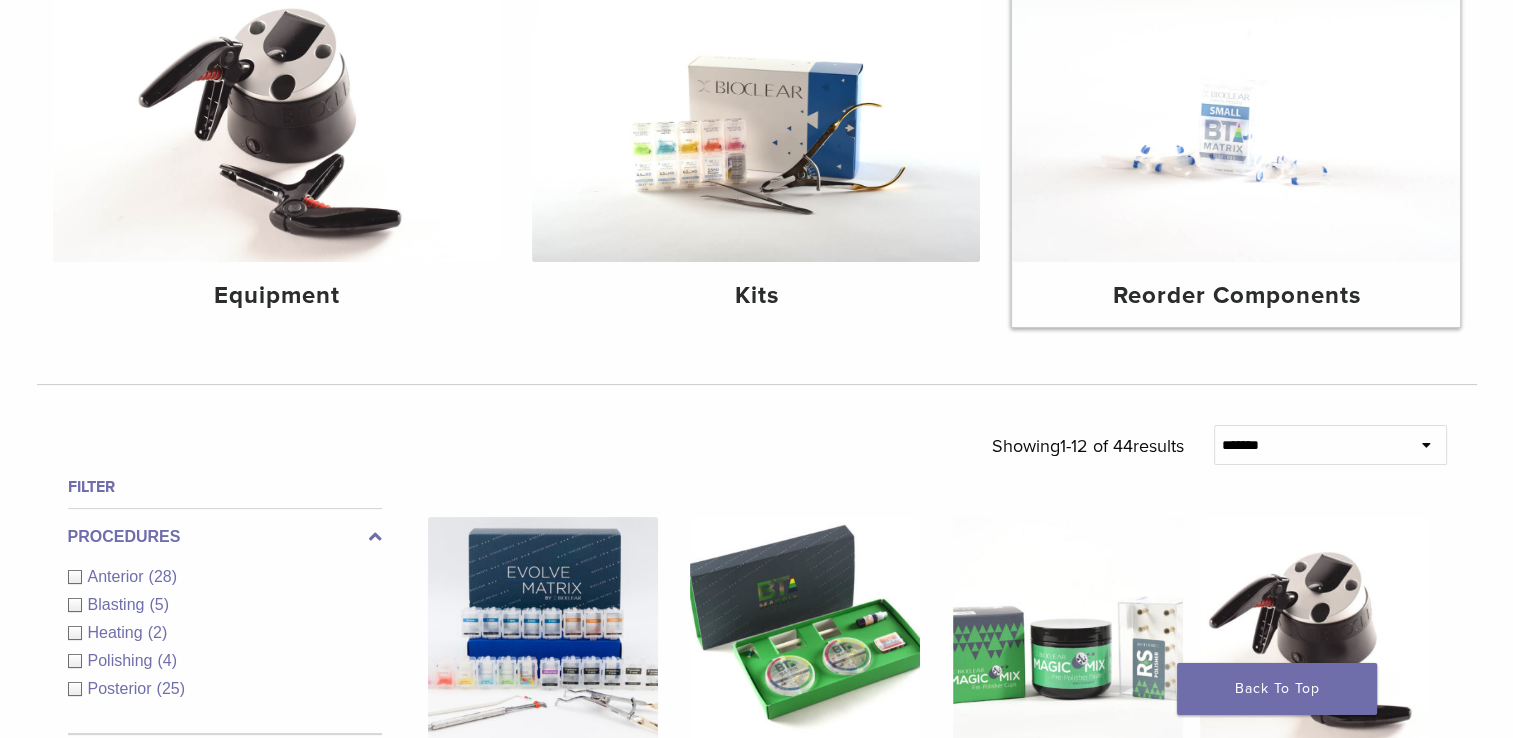 click at bounding box center [1236, 112] 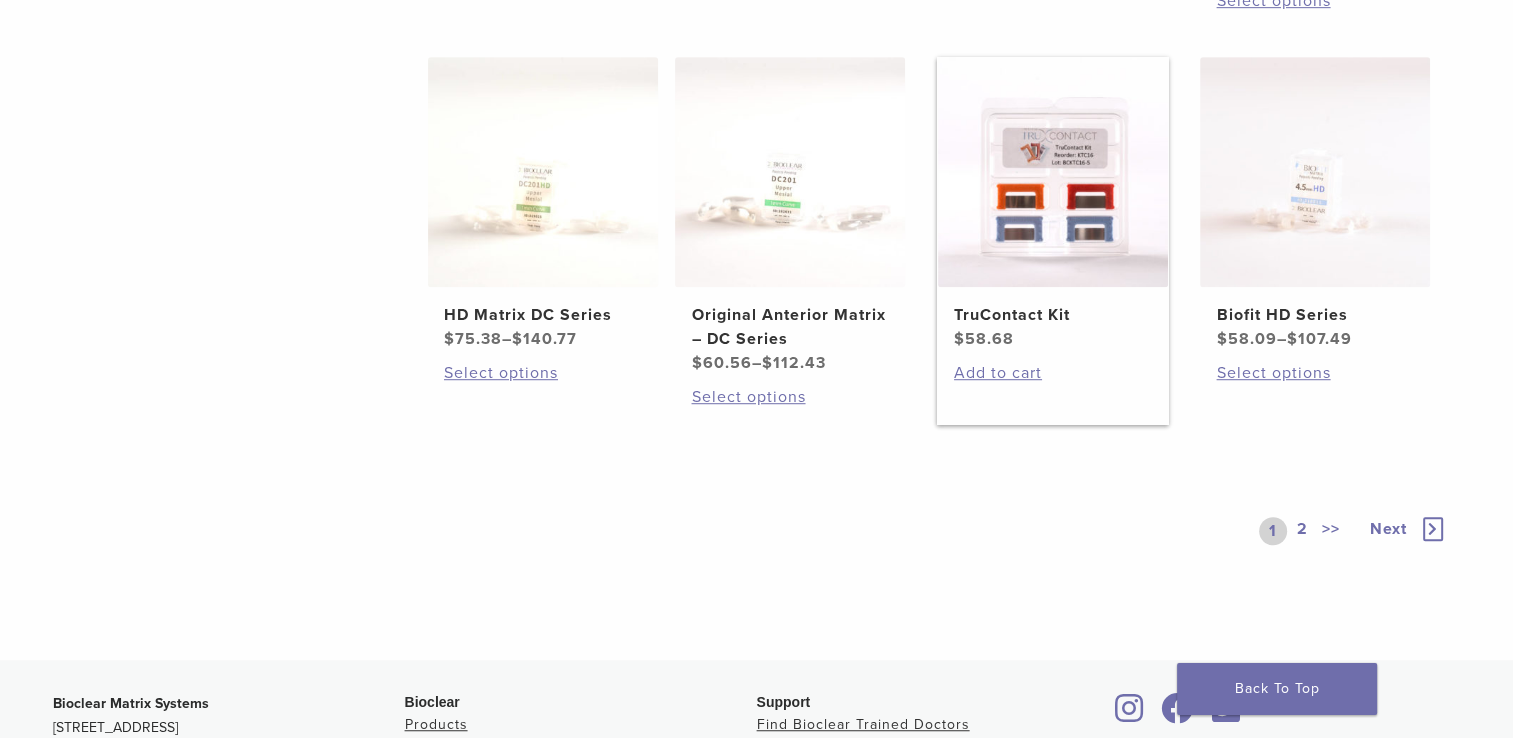 scroll, scrollTop: 1200, scrollLeft: 0, axis: vertical 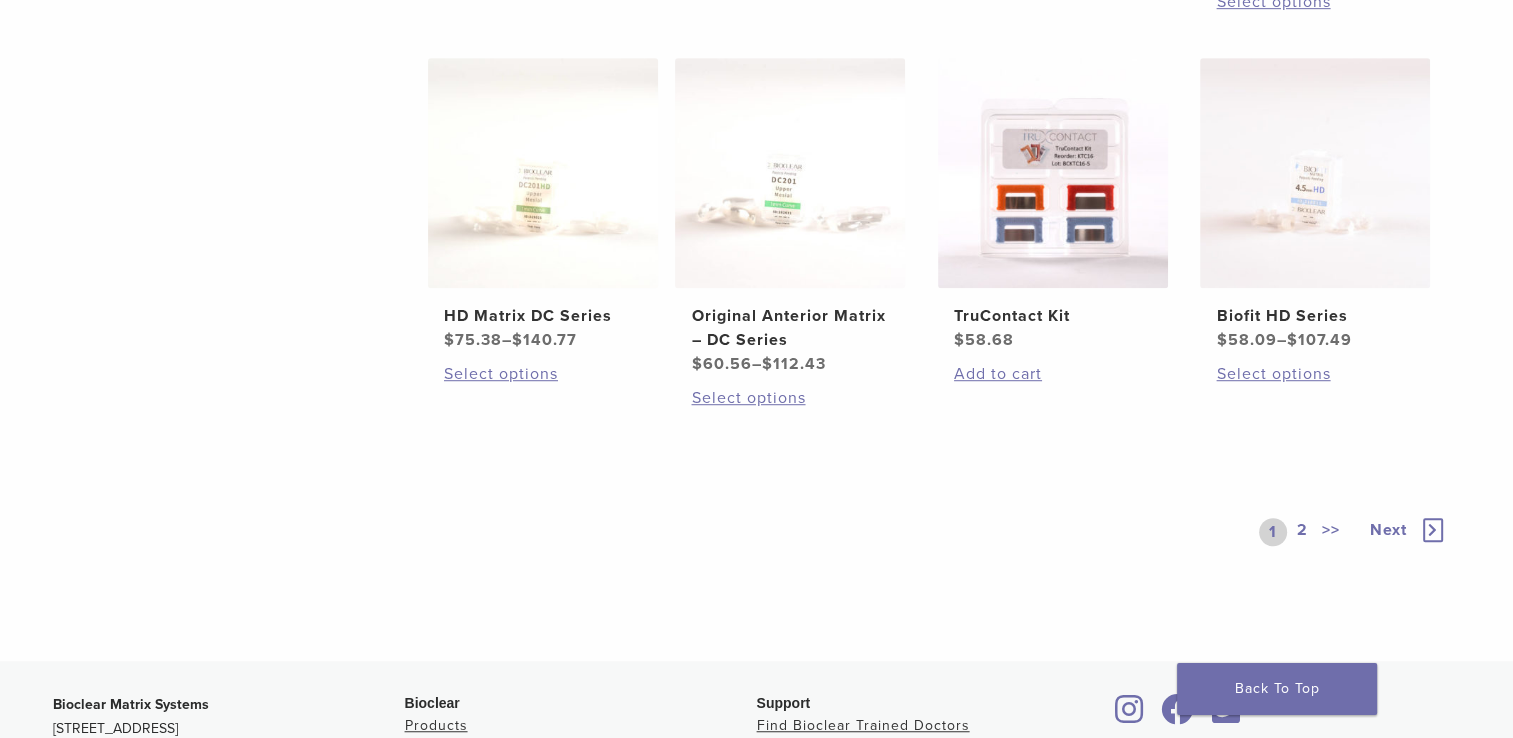 click on "1 2 >>" at bounding box center [1304, 532] 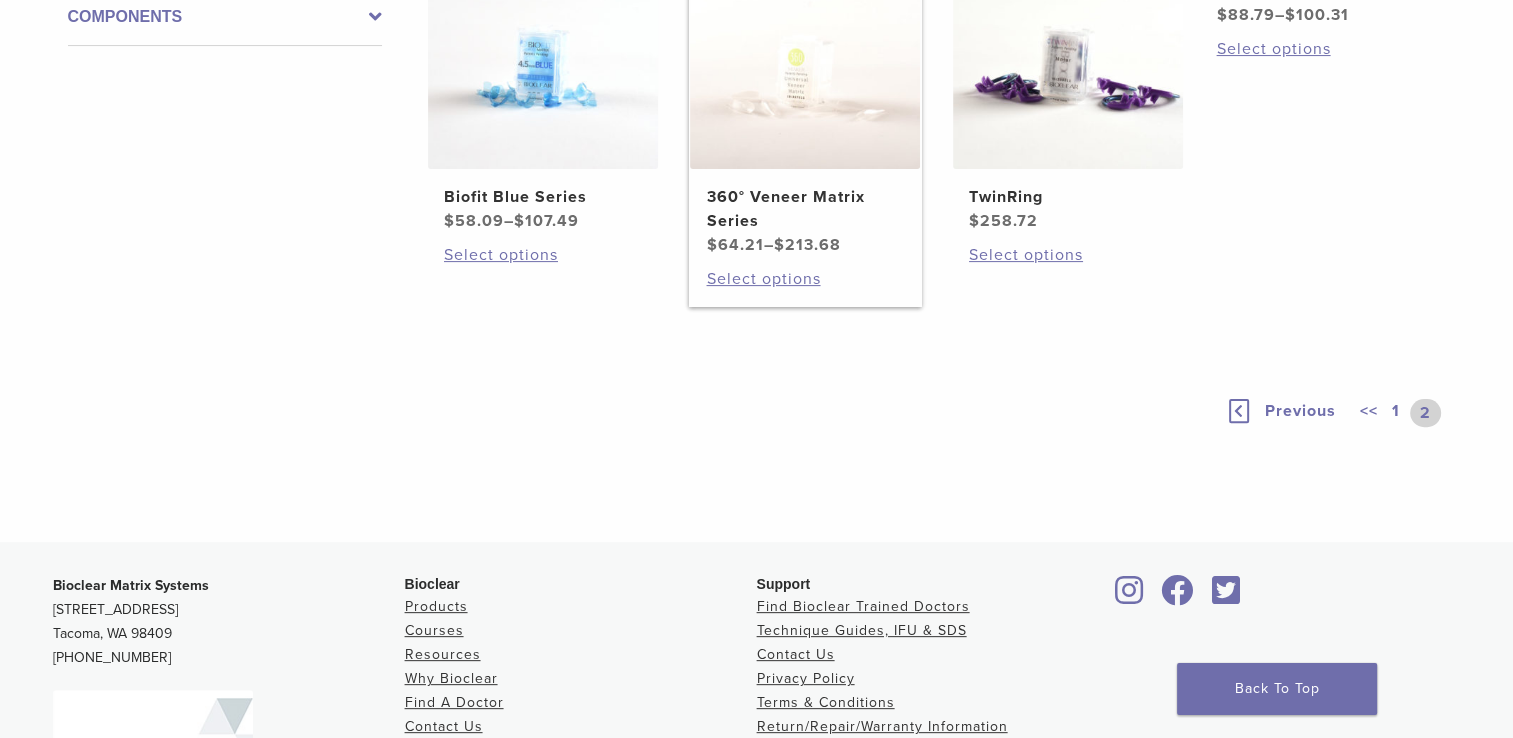 scroll, scrollTop: 800, scrollLeft: 0, axis: vertical 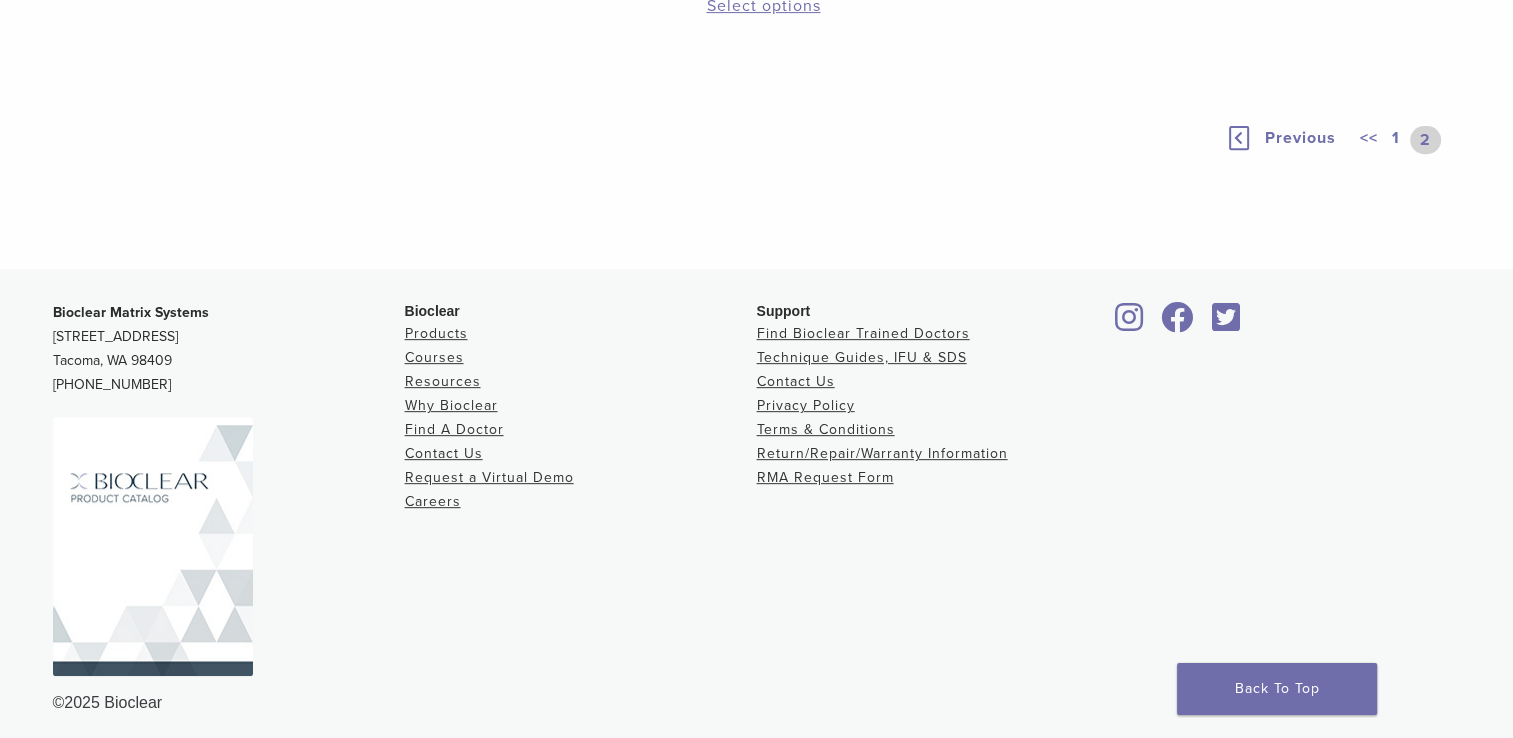 click on "Previous" at bounding box center (1300, 138) 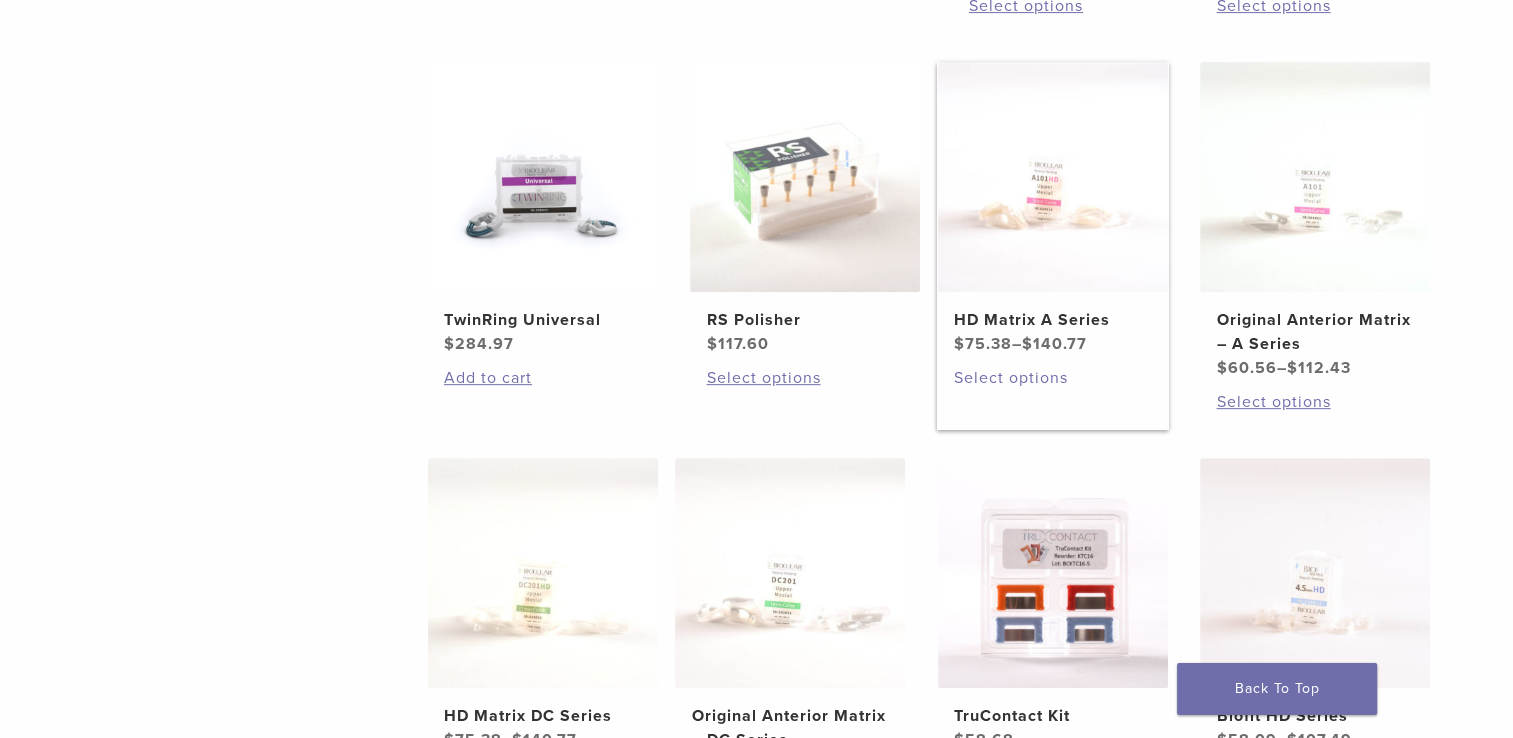 click on "Select options" at bounding box center (1053, 378) 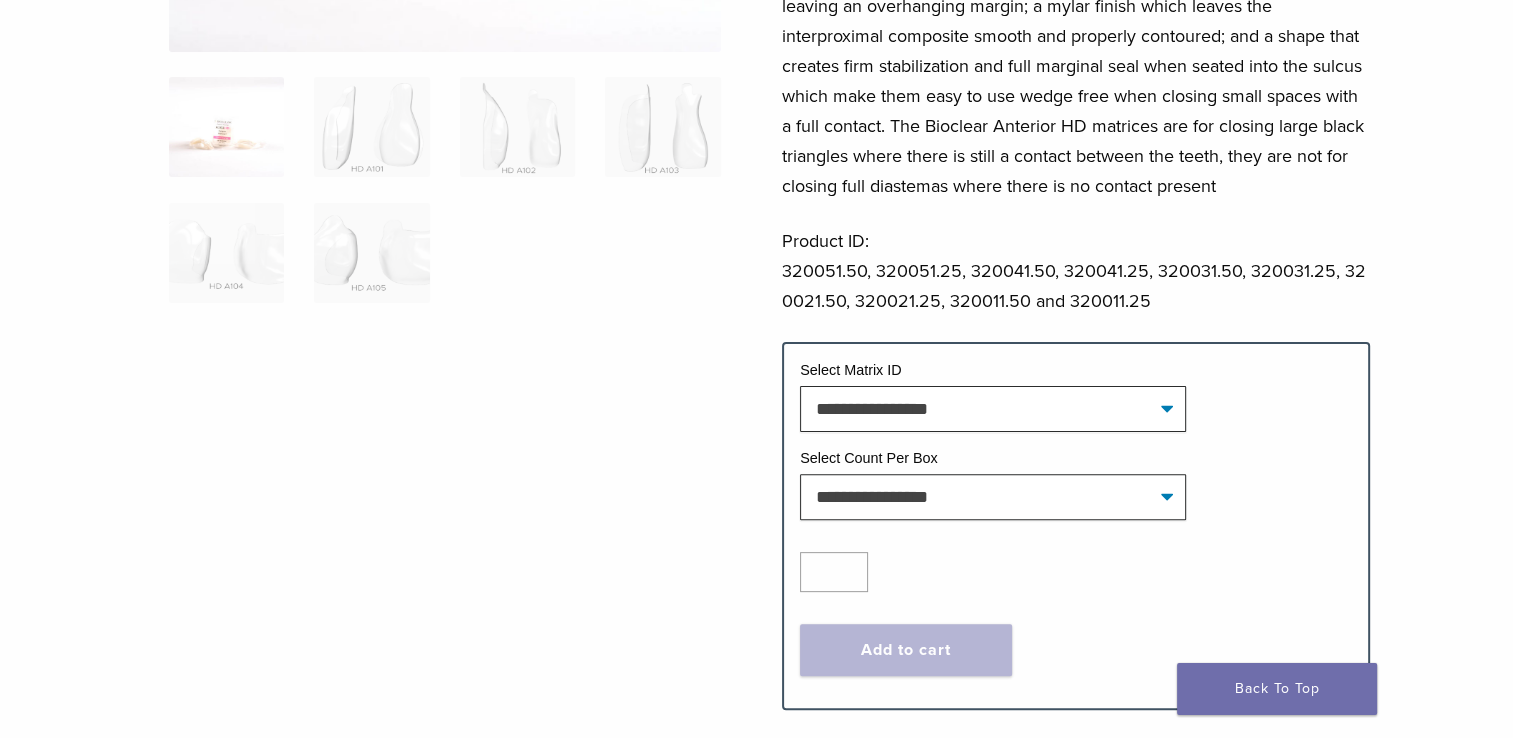 scroll, scrollTop: 500, scrollLeft: 0, axis: vertical 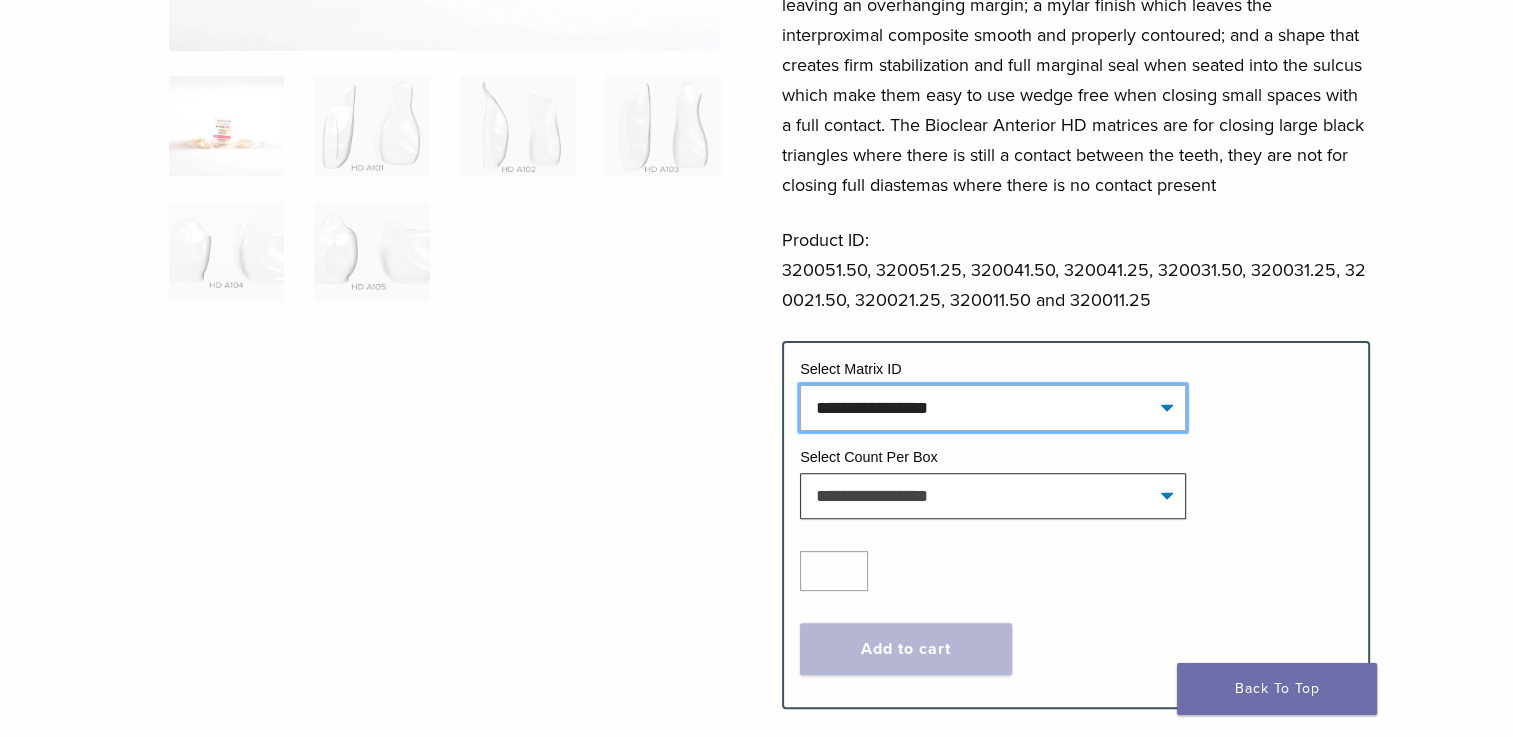 click on "**********" 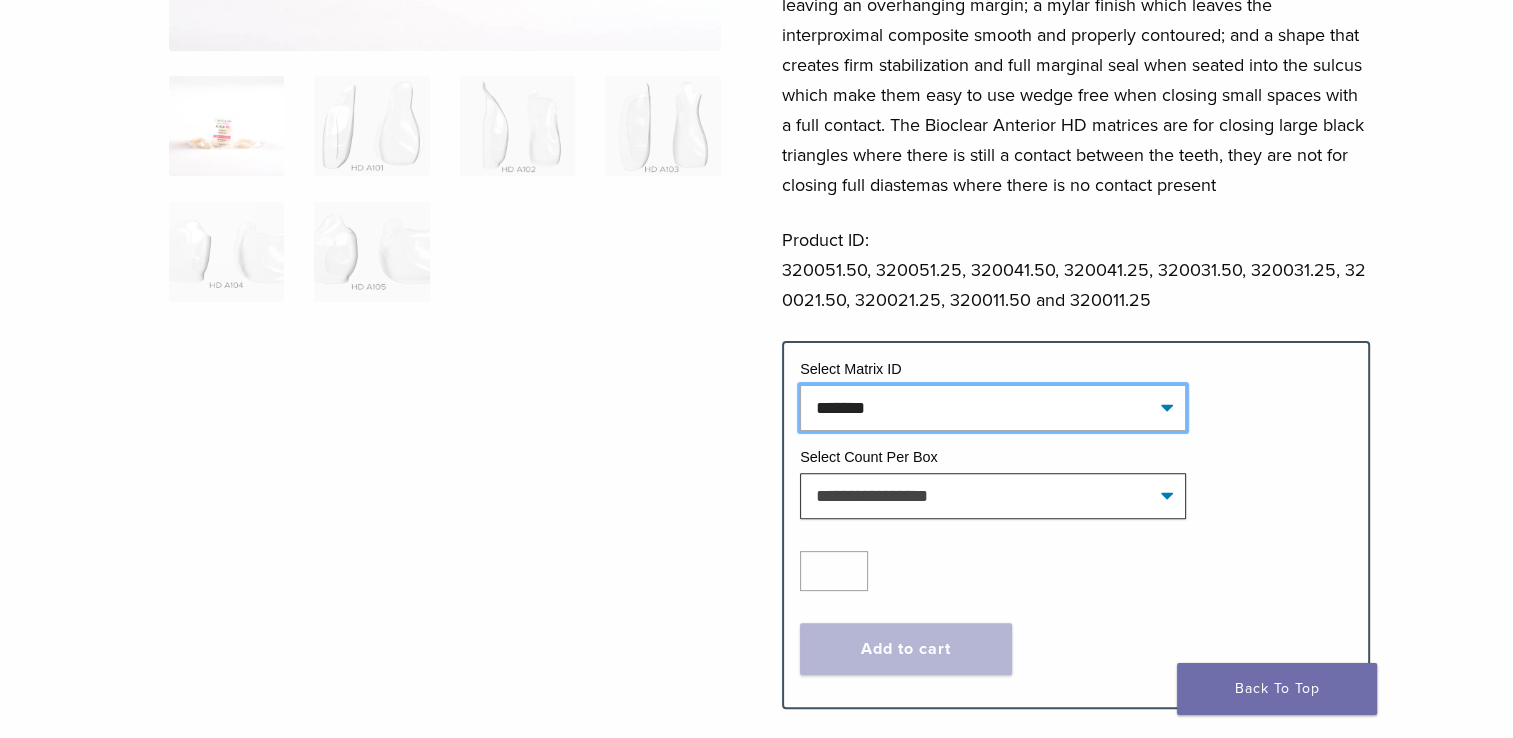 click on "**********" 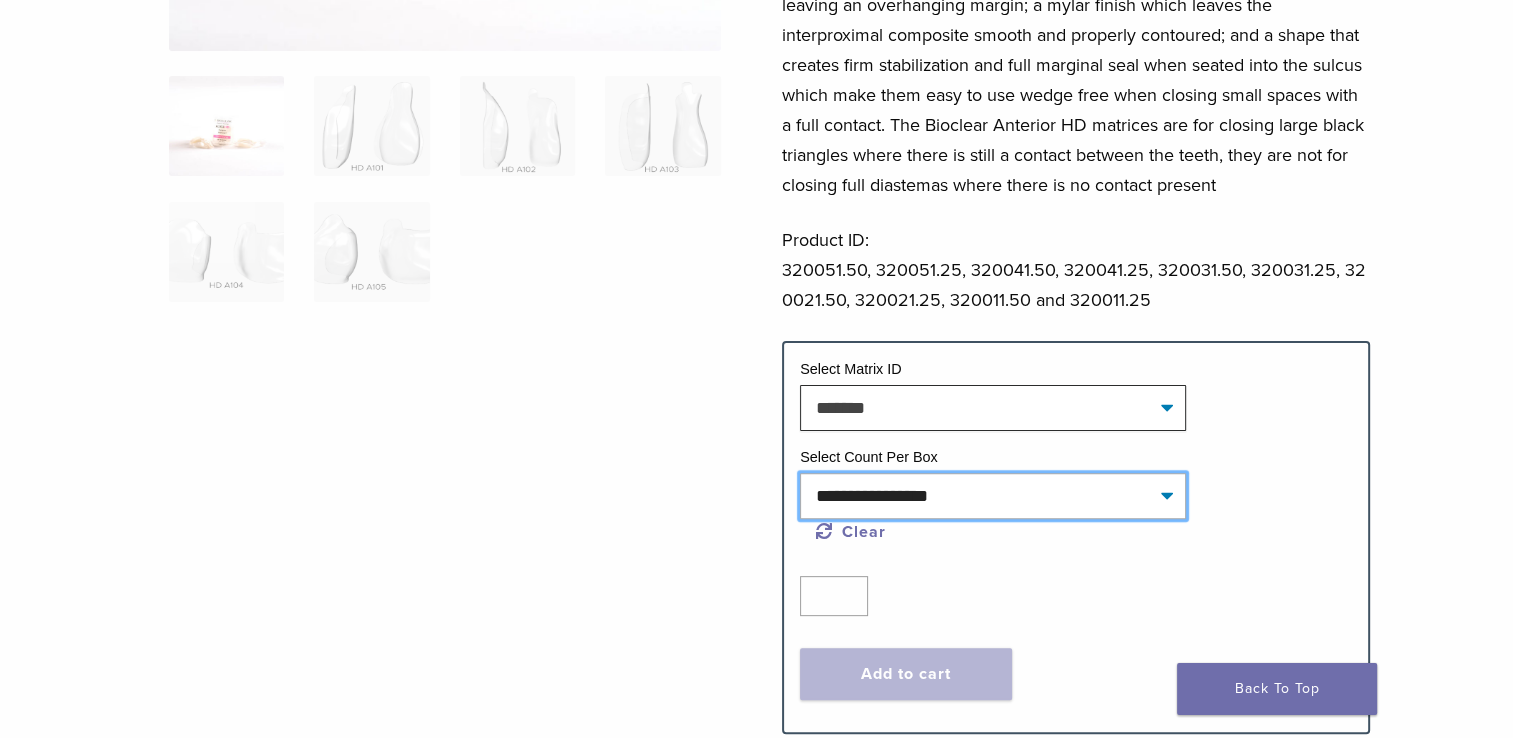 click on "**********" 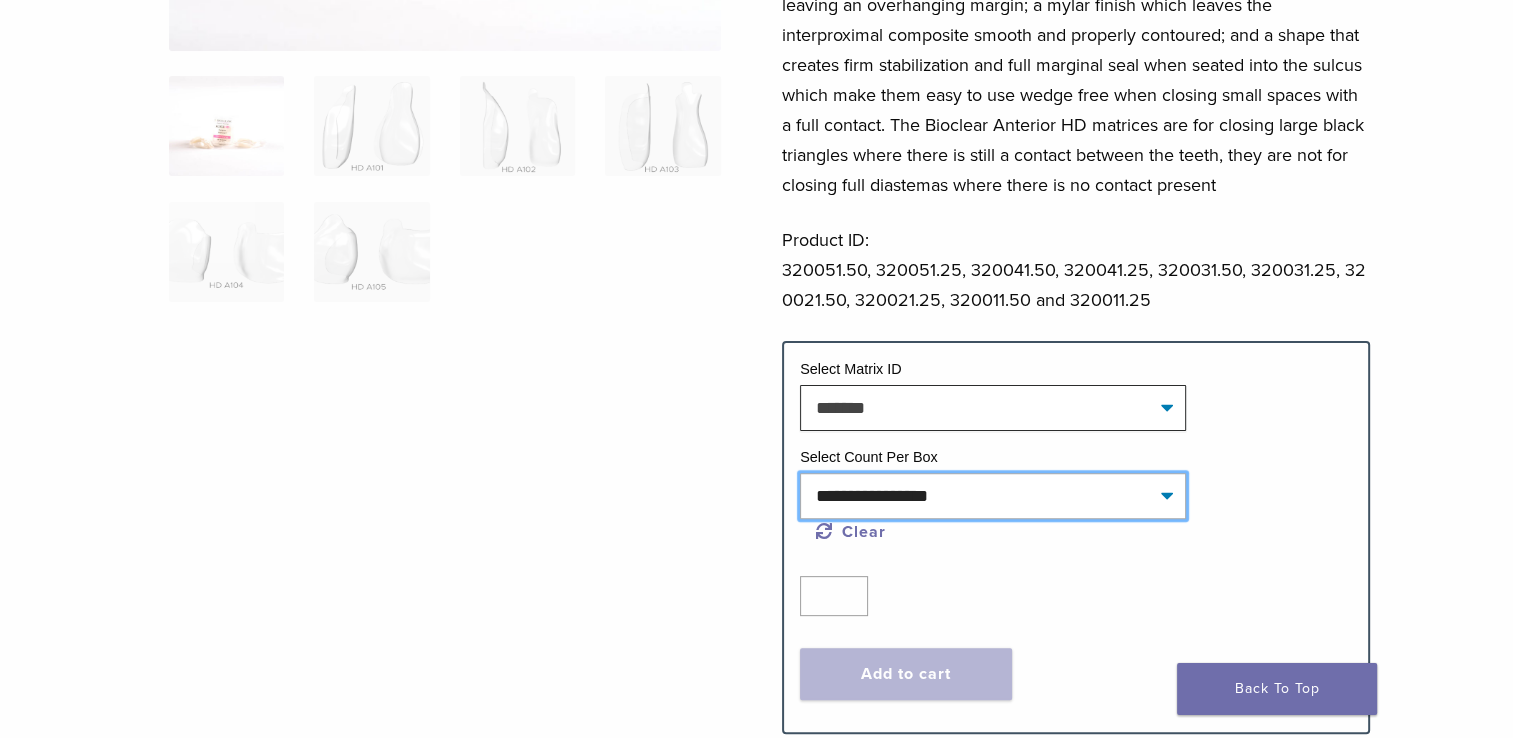 select on "*****" 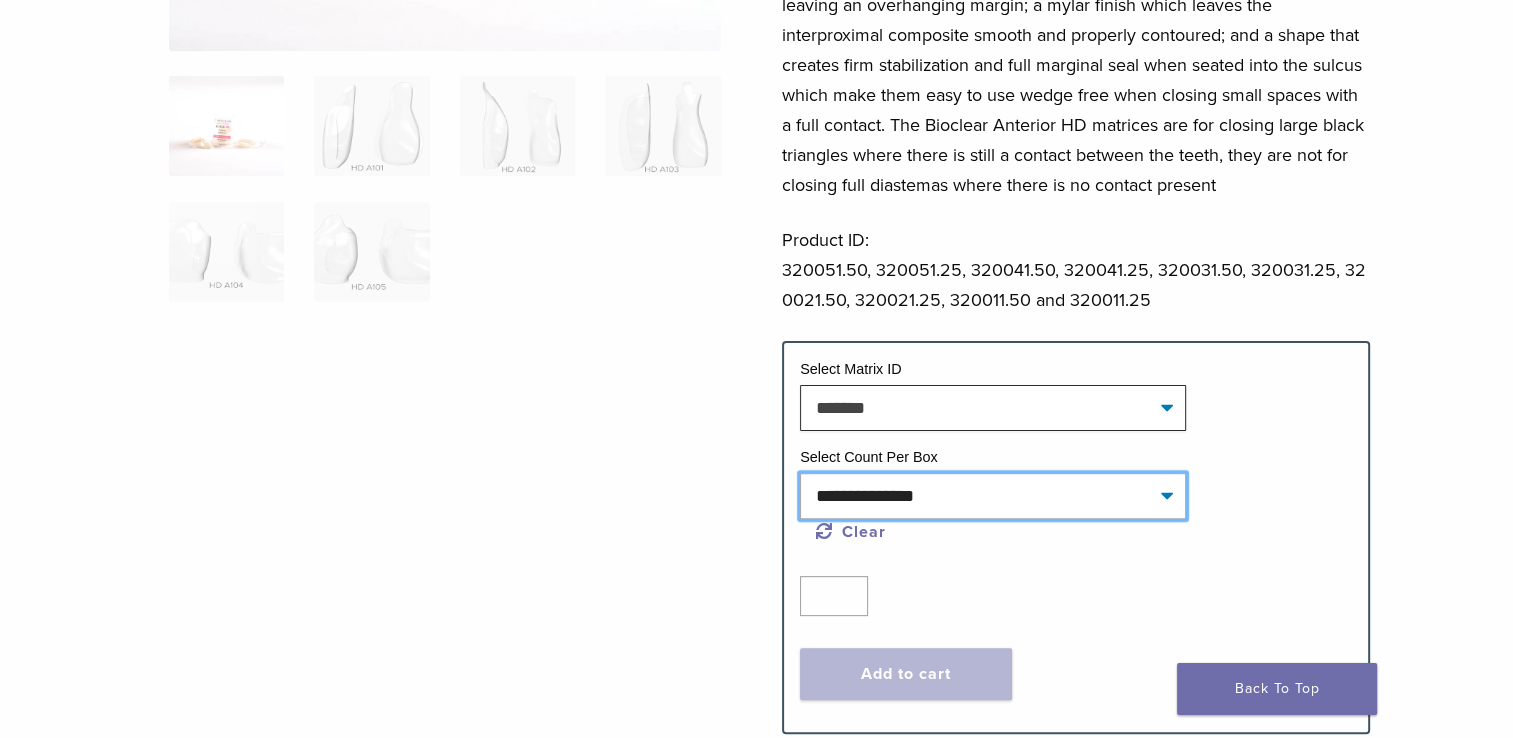 click on "**********" 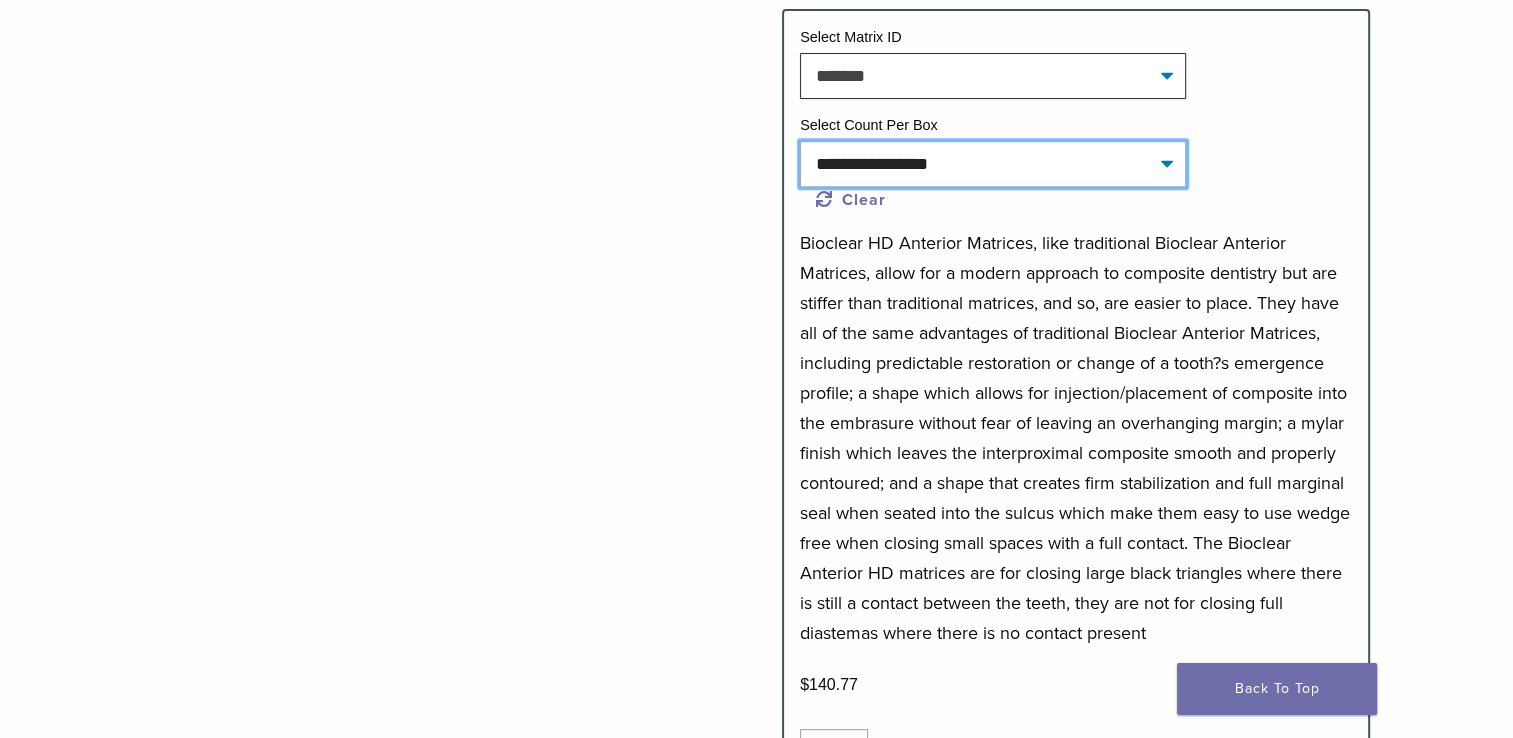 scroll, scrollTop: 1000, scrollLeft: 0, axis: vertical 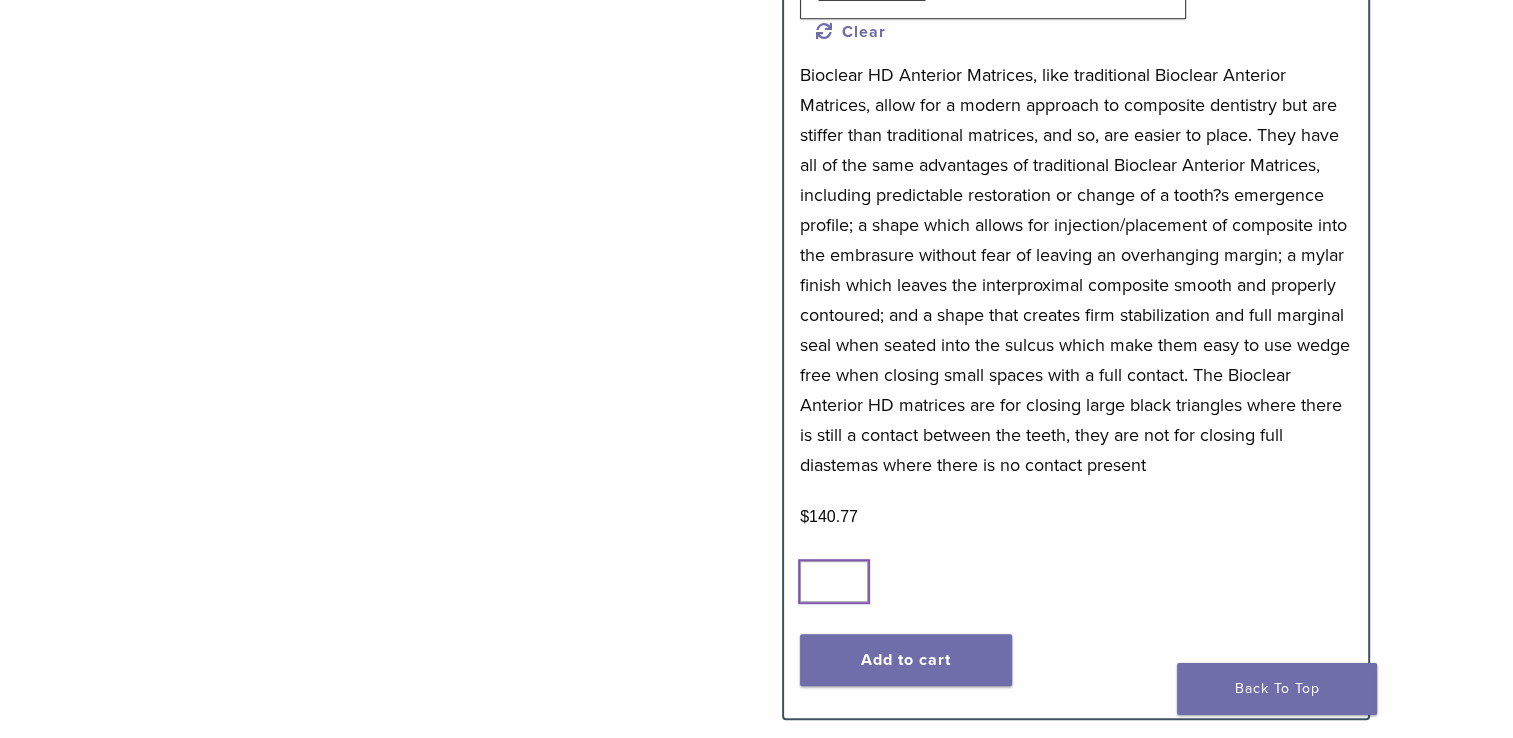 type on "*" 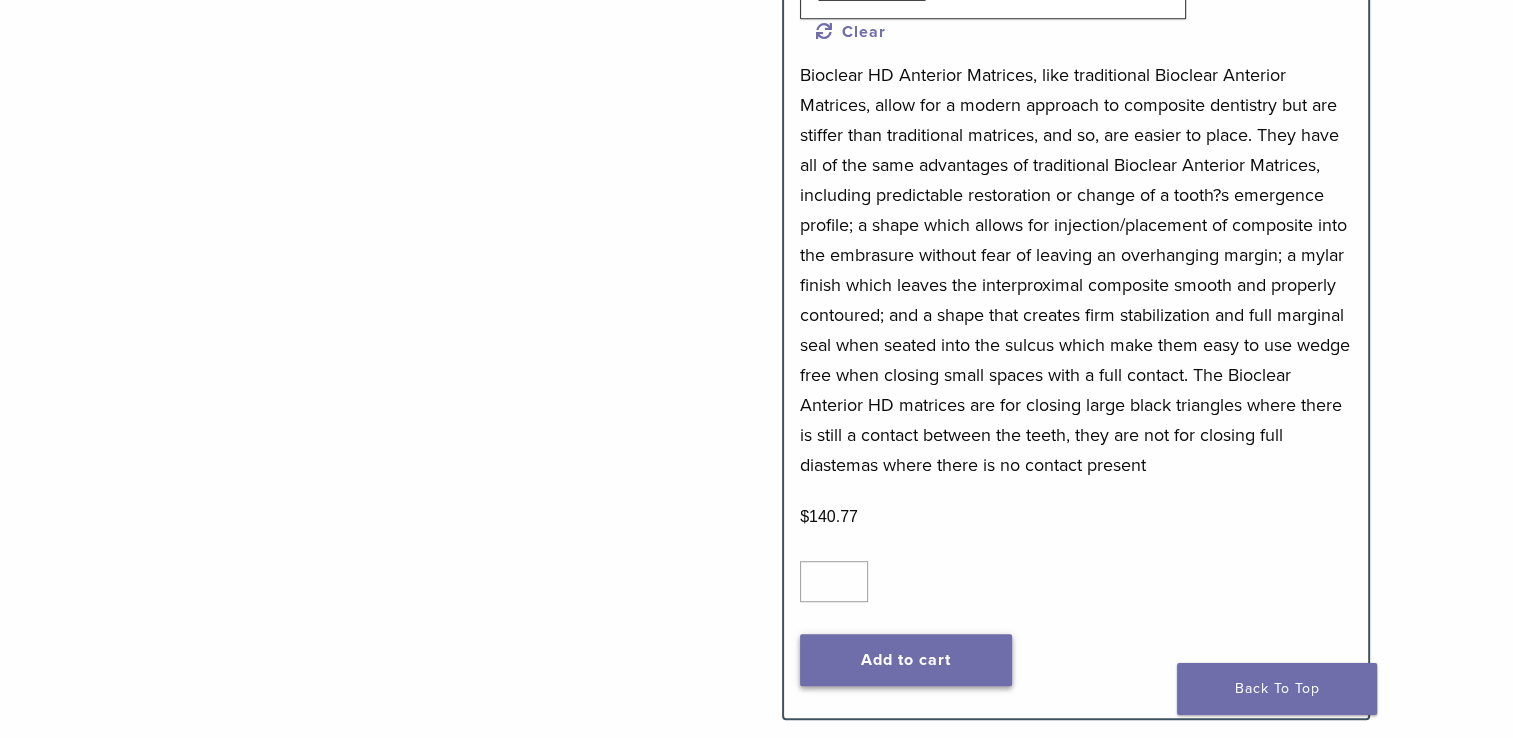 click on "Add to cart" 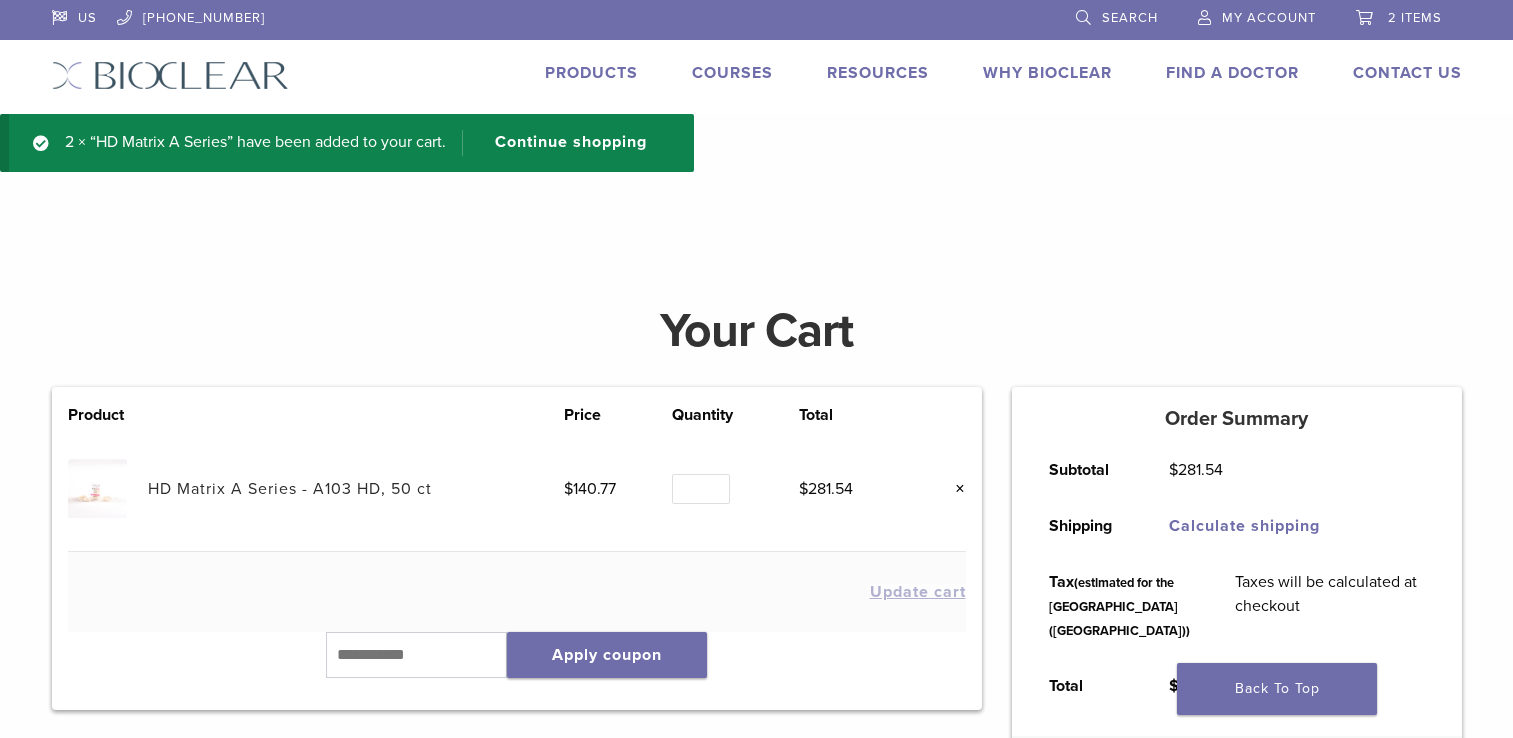 scroll, scrollTop: 0, scrollLeft: 0, axis: both 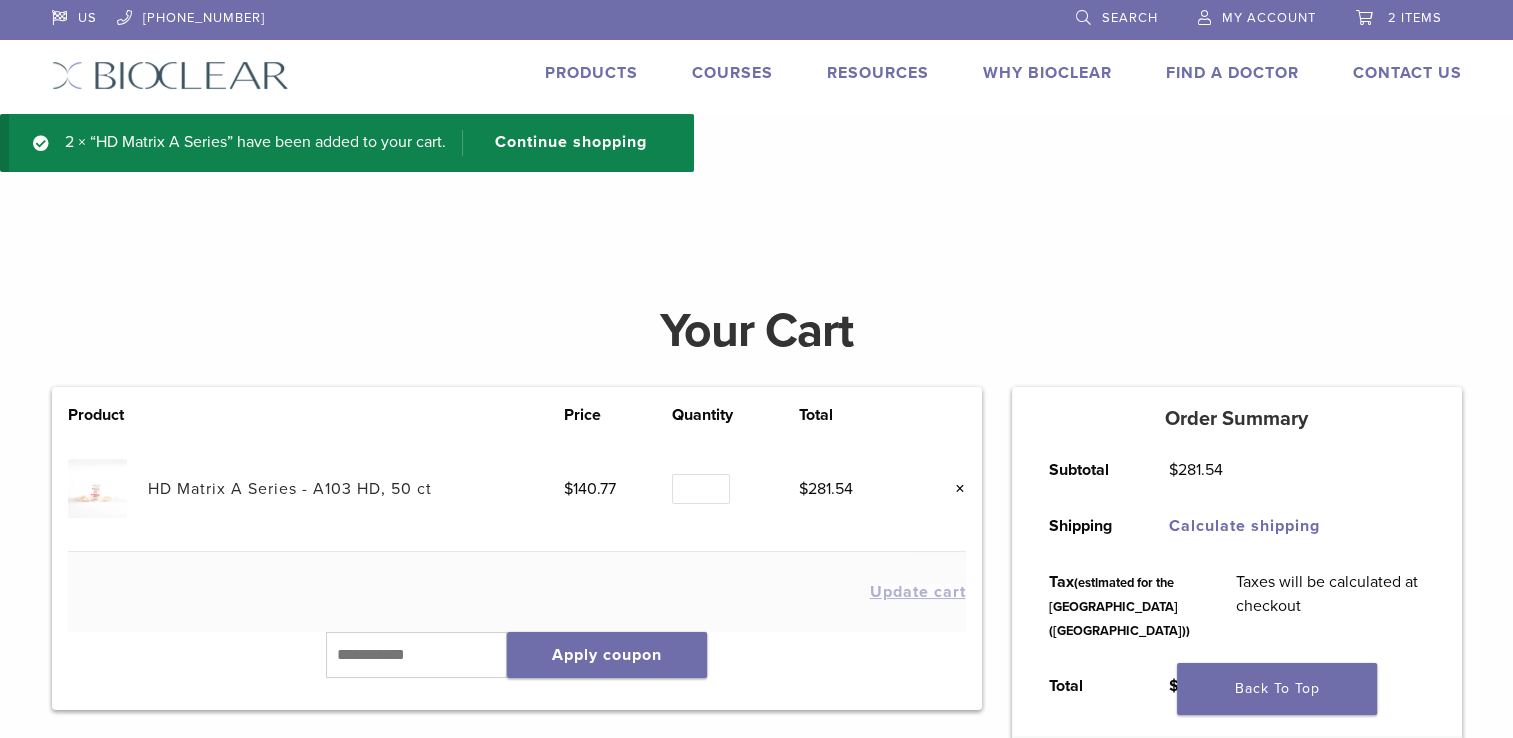 click on "Products" at bounding box center [591, 73] 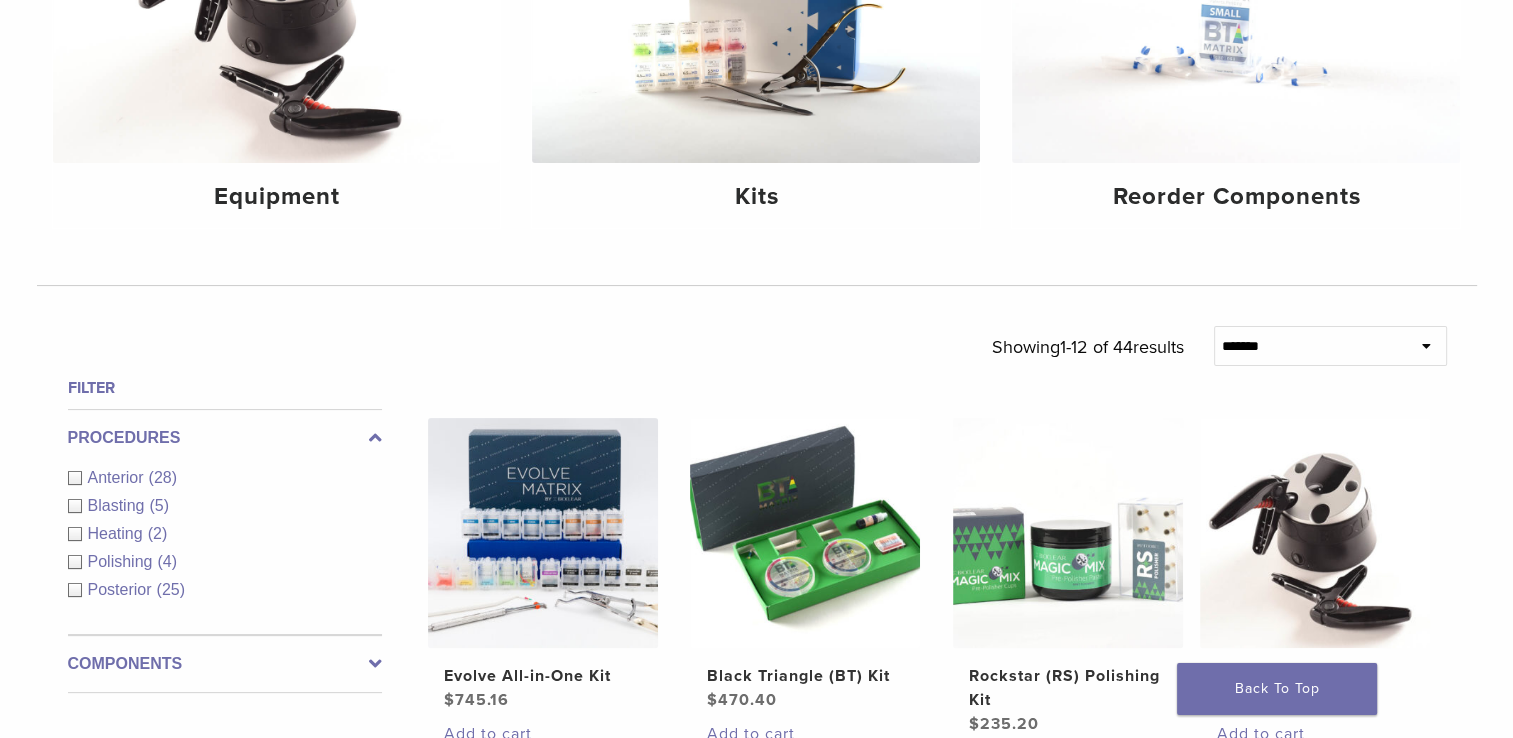 scroll, scrollTop: 400, scrollLeft: 0, axis: vertical 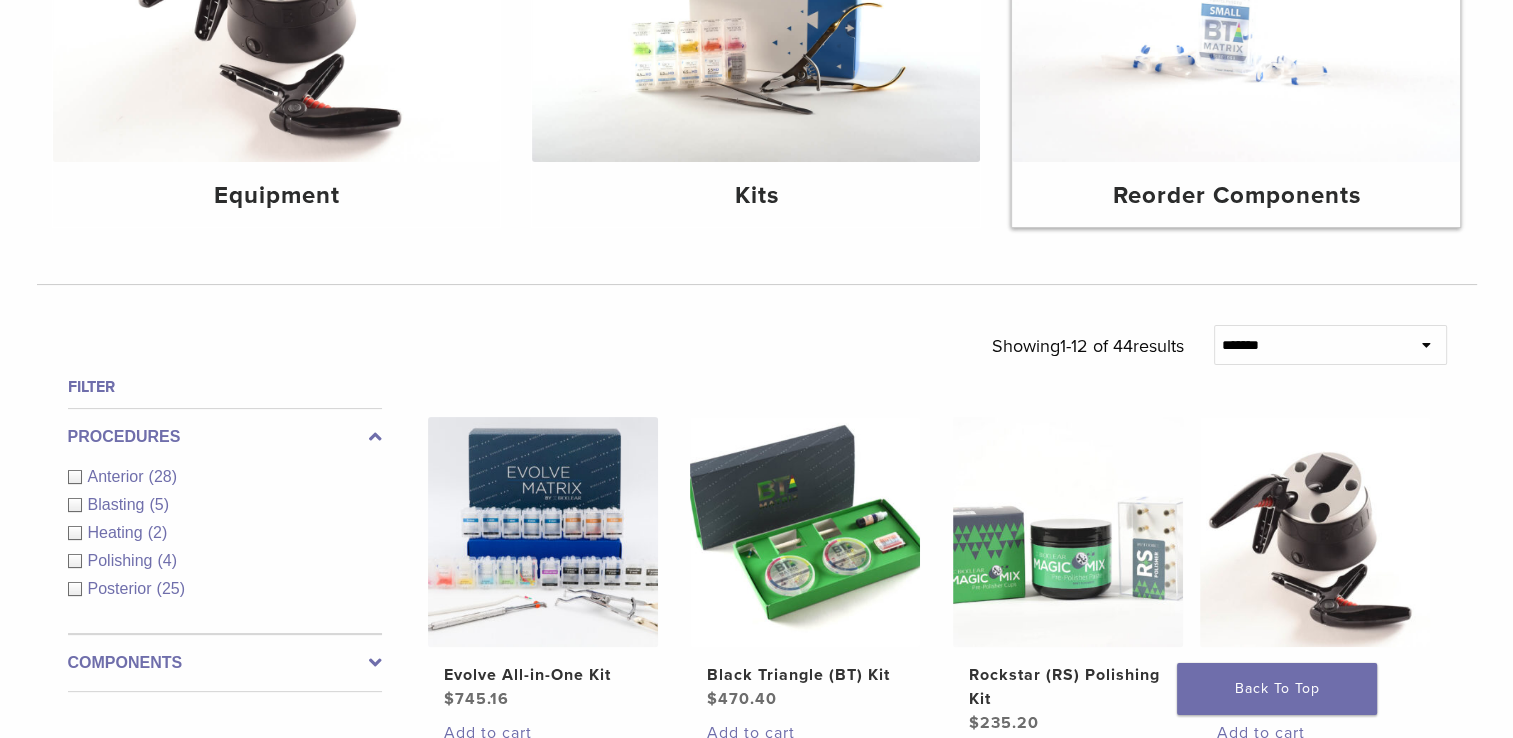 click at bounding box center (1236, 12) 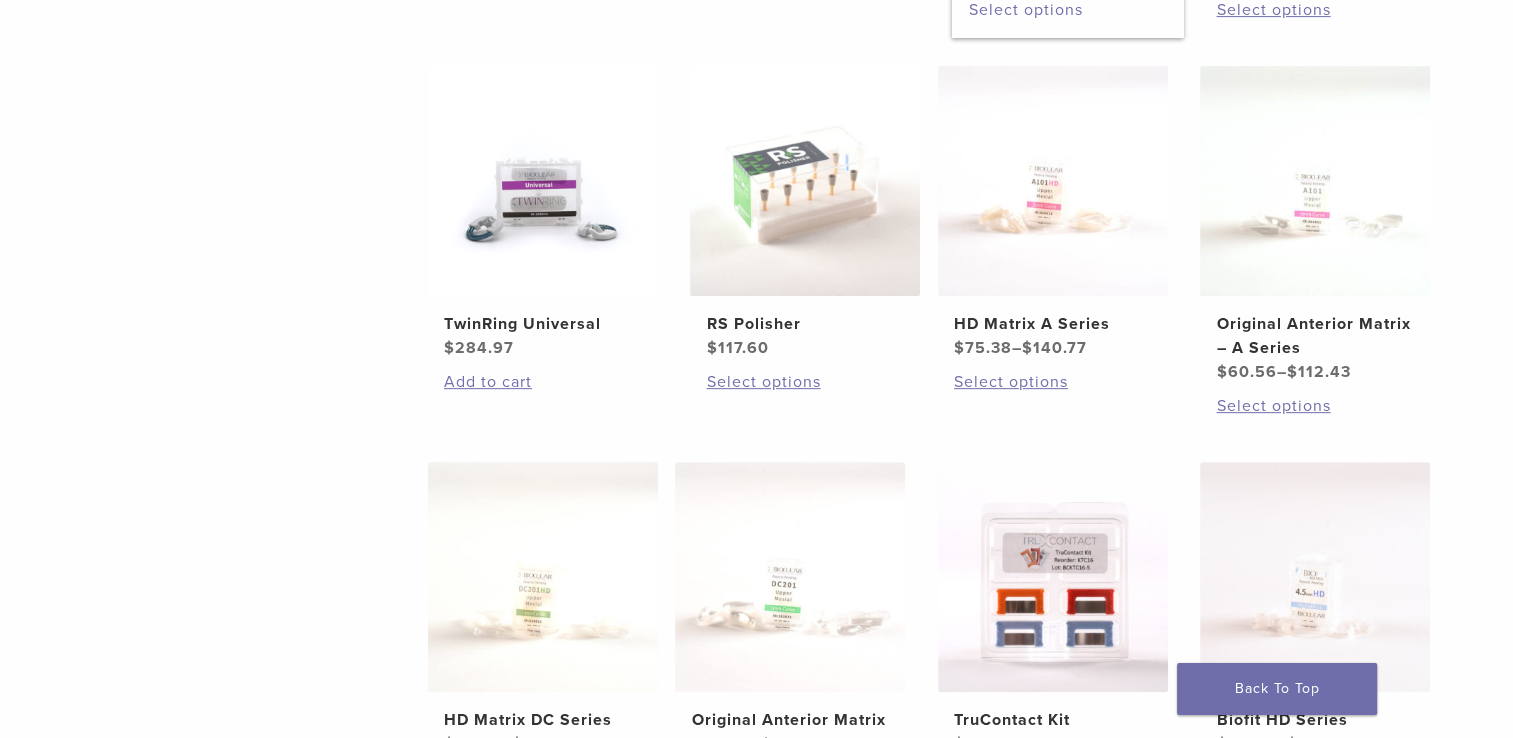 scroll, scrollTop: 800, scrollLeft: 0, axis: vertical 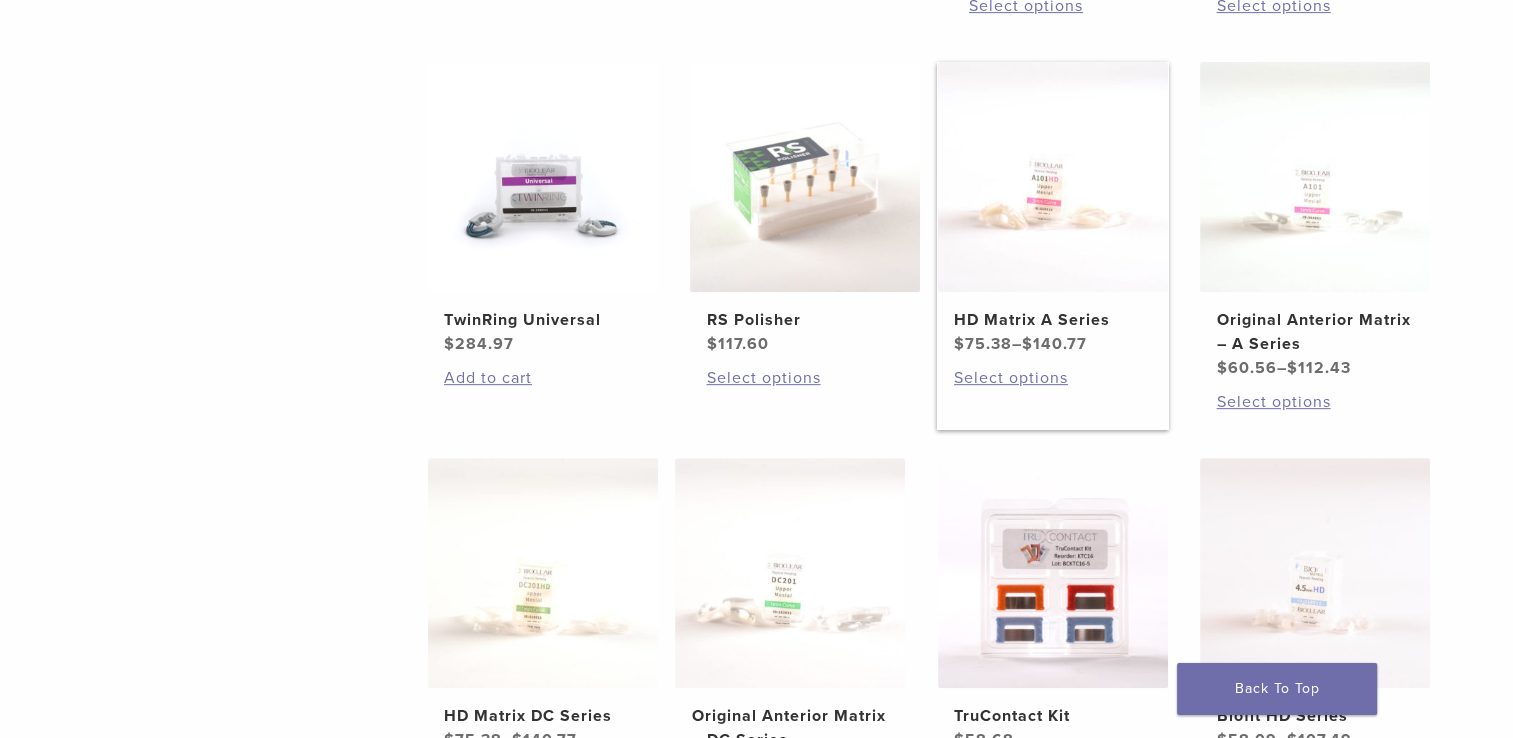 click on "HD Matrix A Series" at bounding box center [1053, 320] 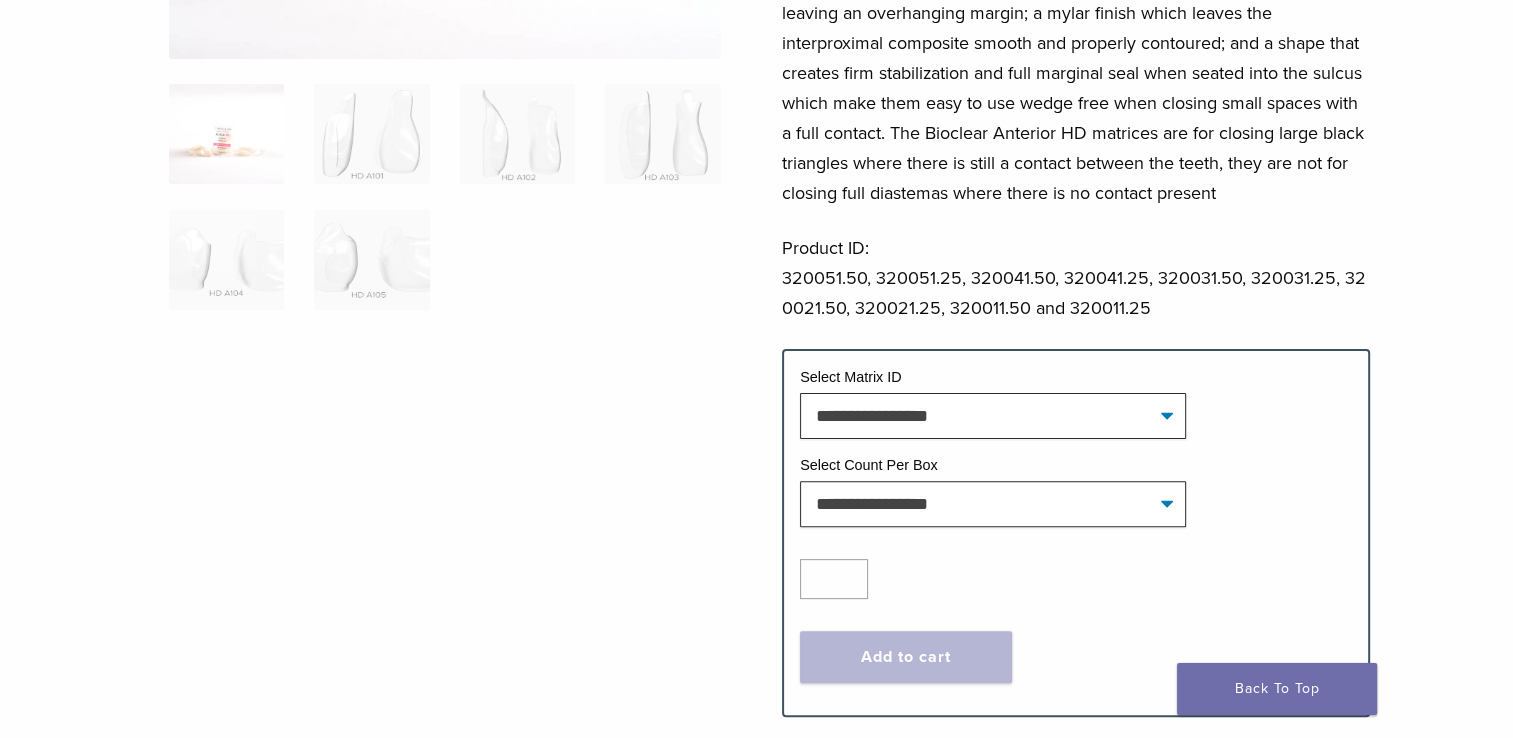 scroll, scrollTop: 500, scrollLeft: 0, axis: vertical 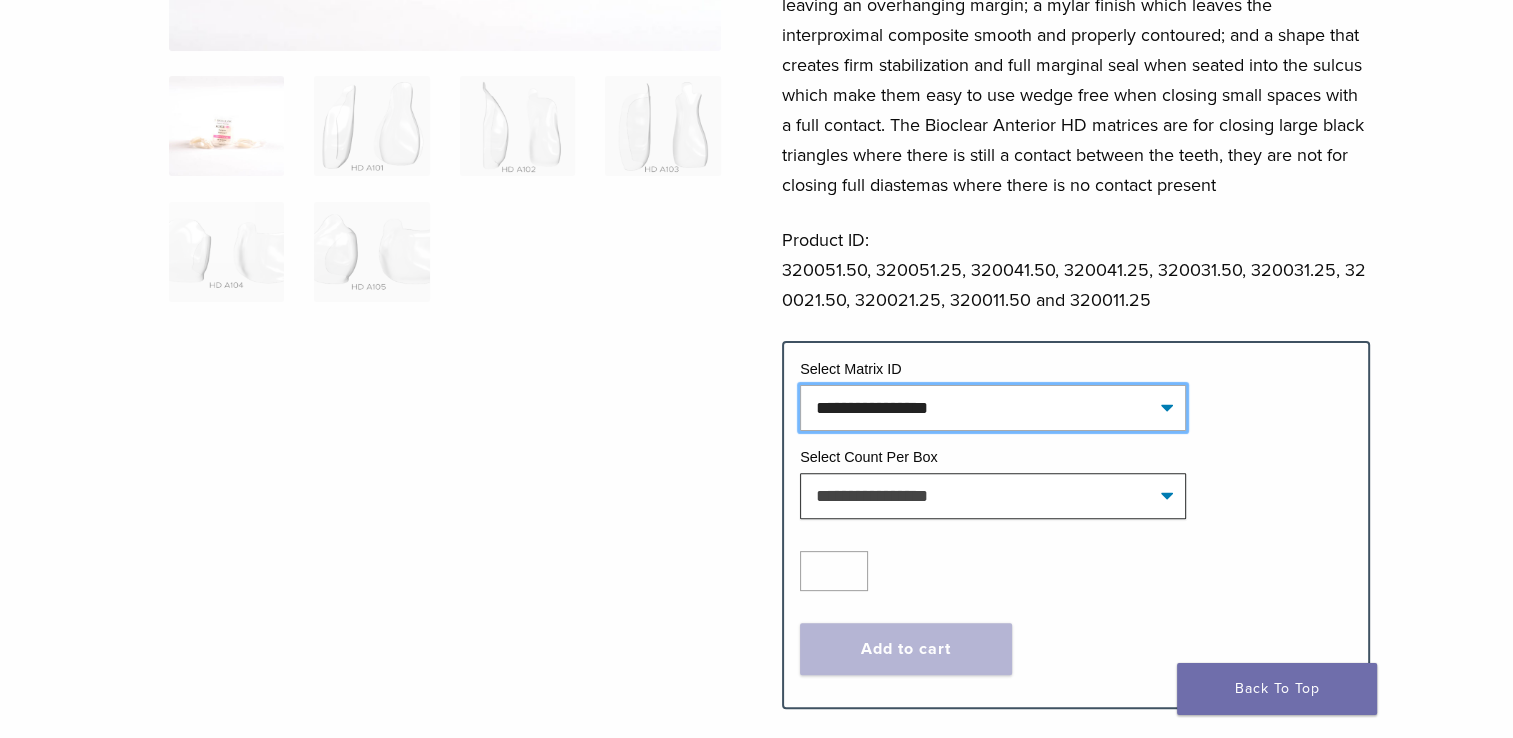 click on "**********" 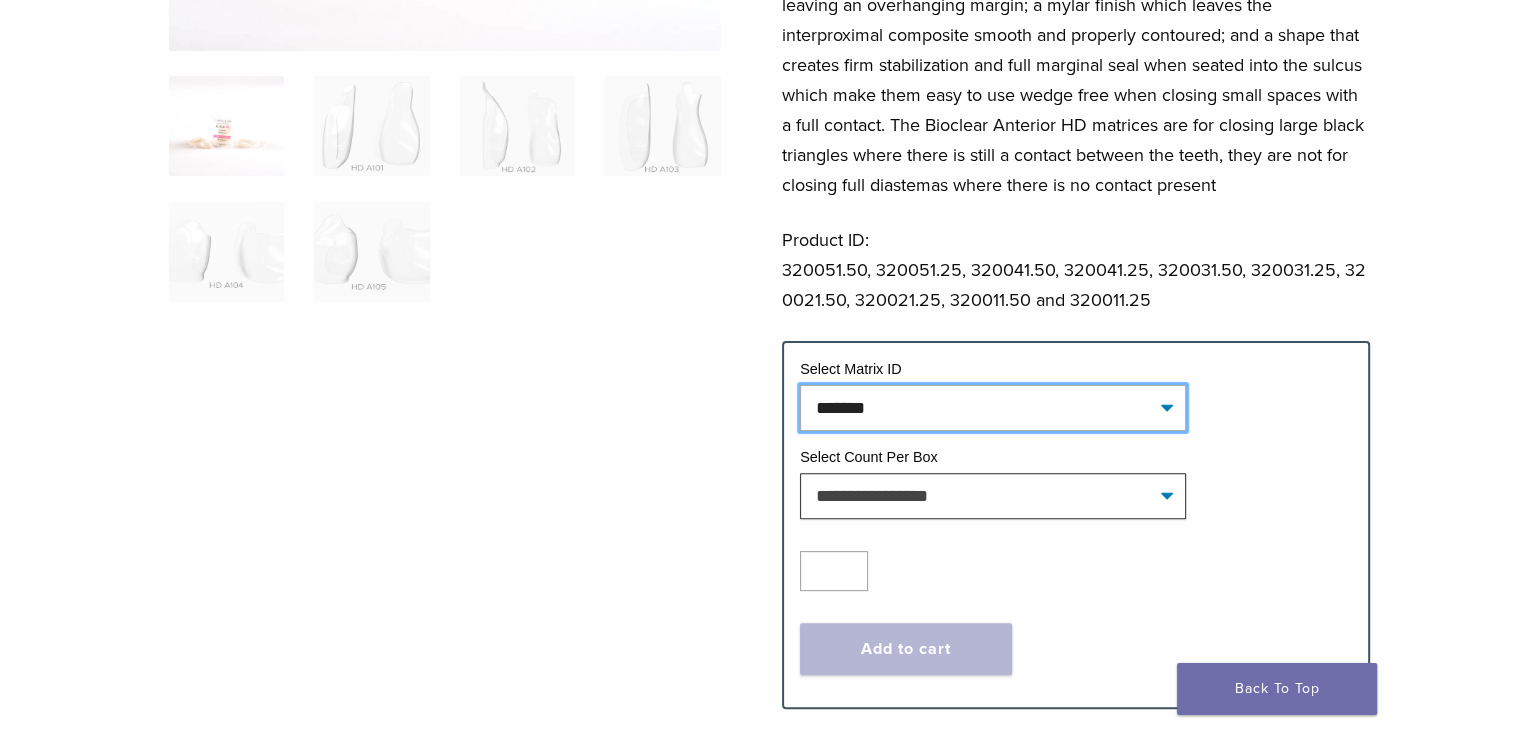 click on "**********" 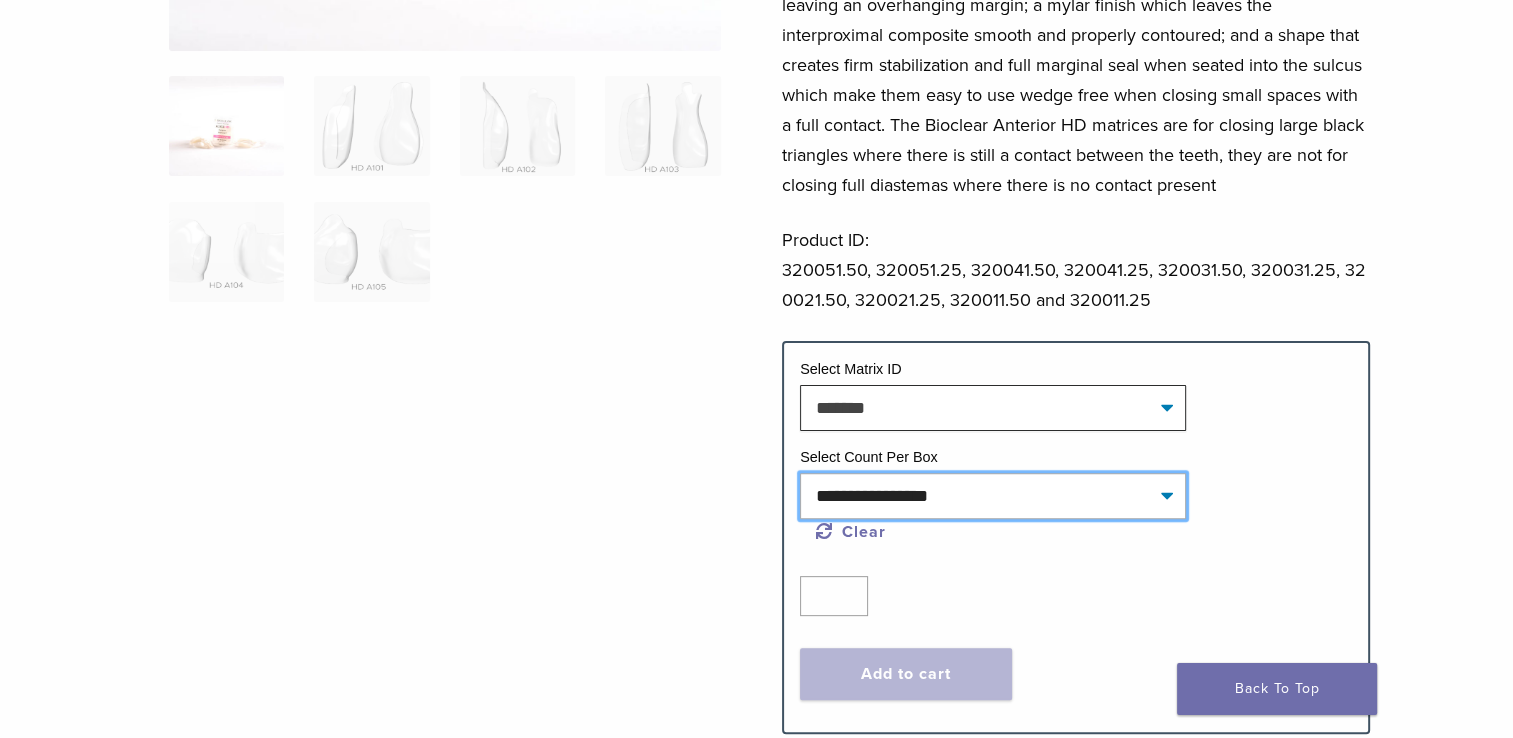 click on "**********" 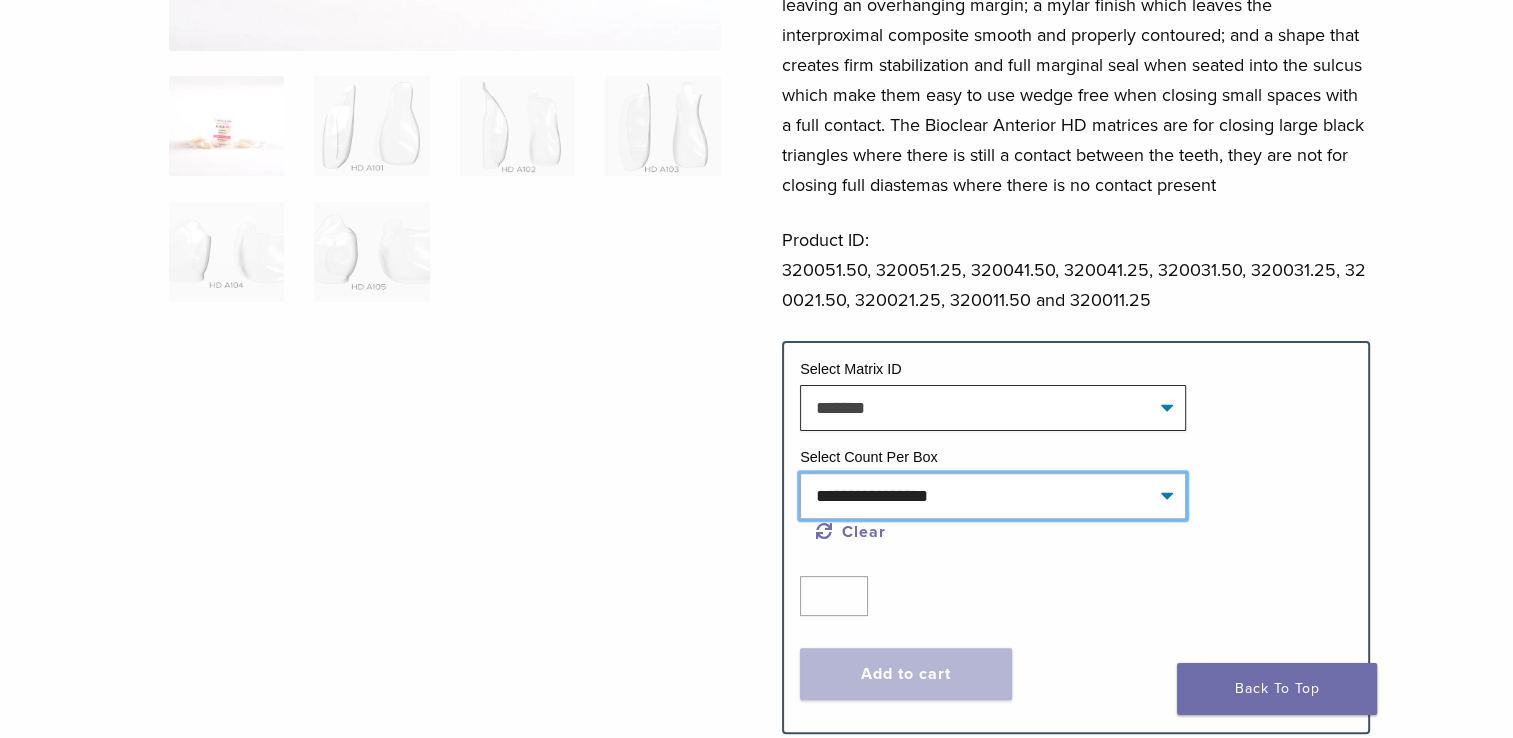 select on "*****" 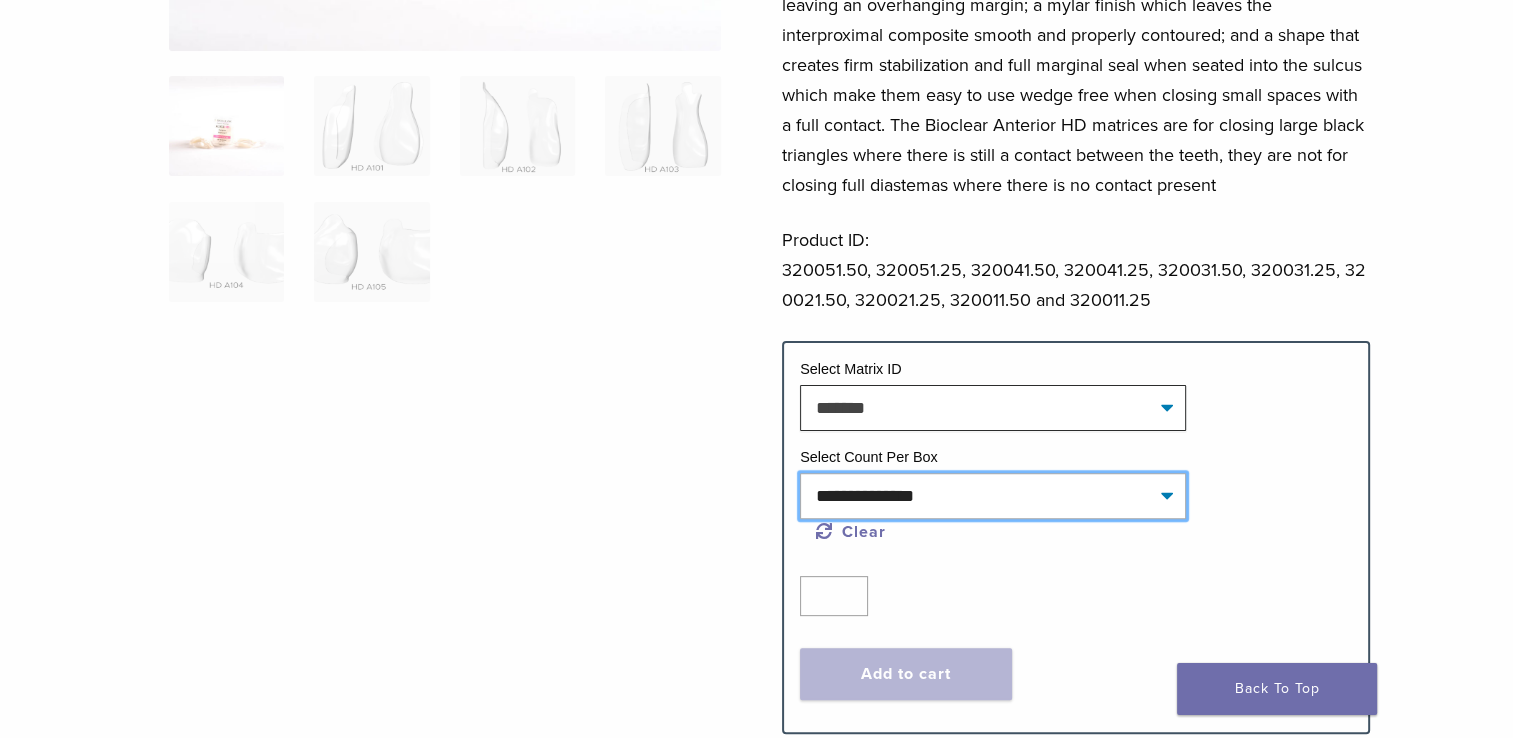 click on "**********" 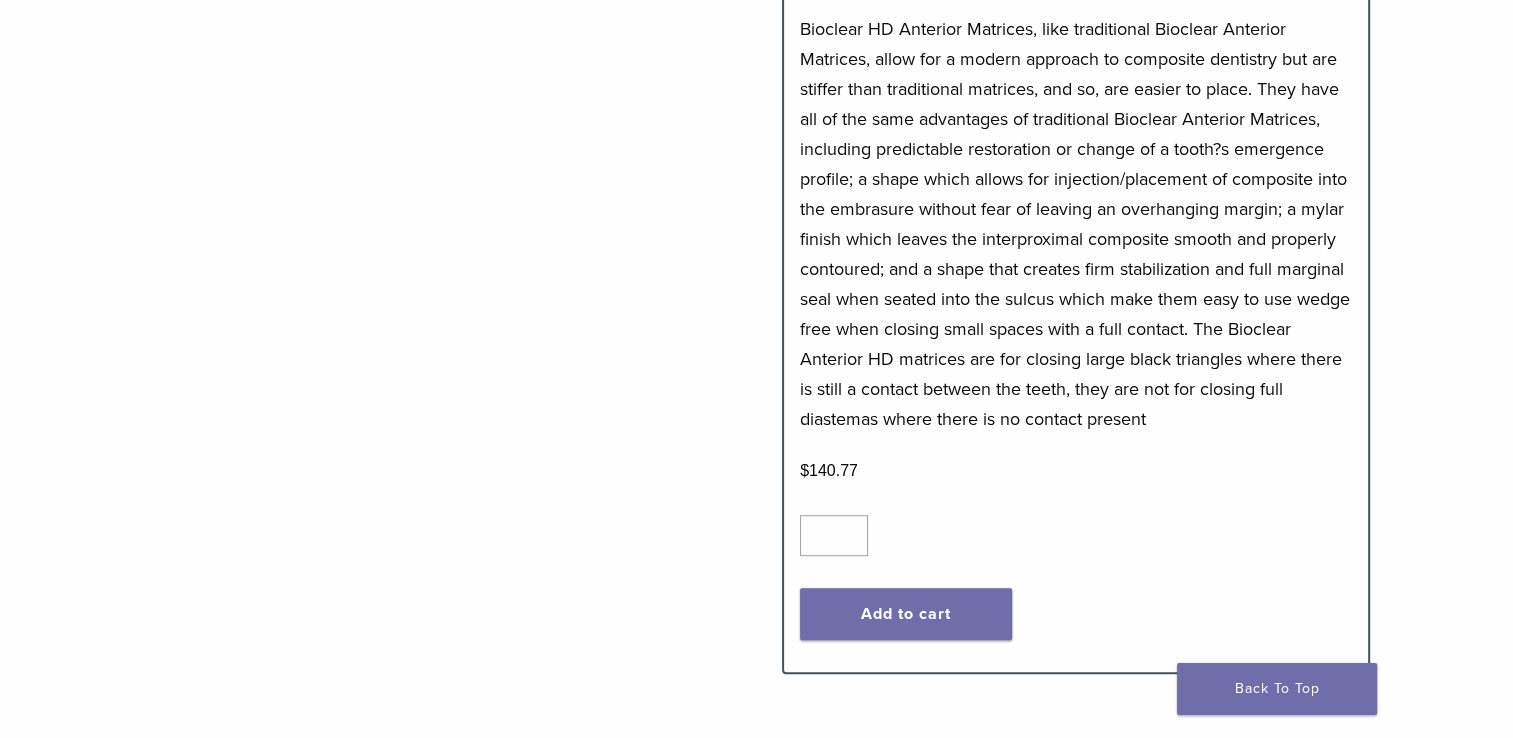 scroll, scrollTop: 1100, scrollLeft: 0, axis: vertical 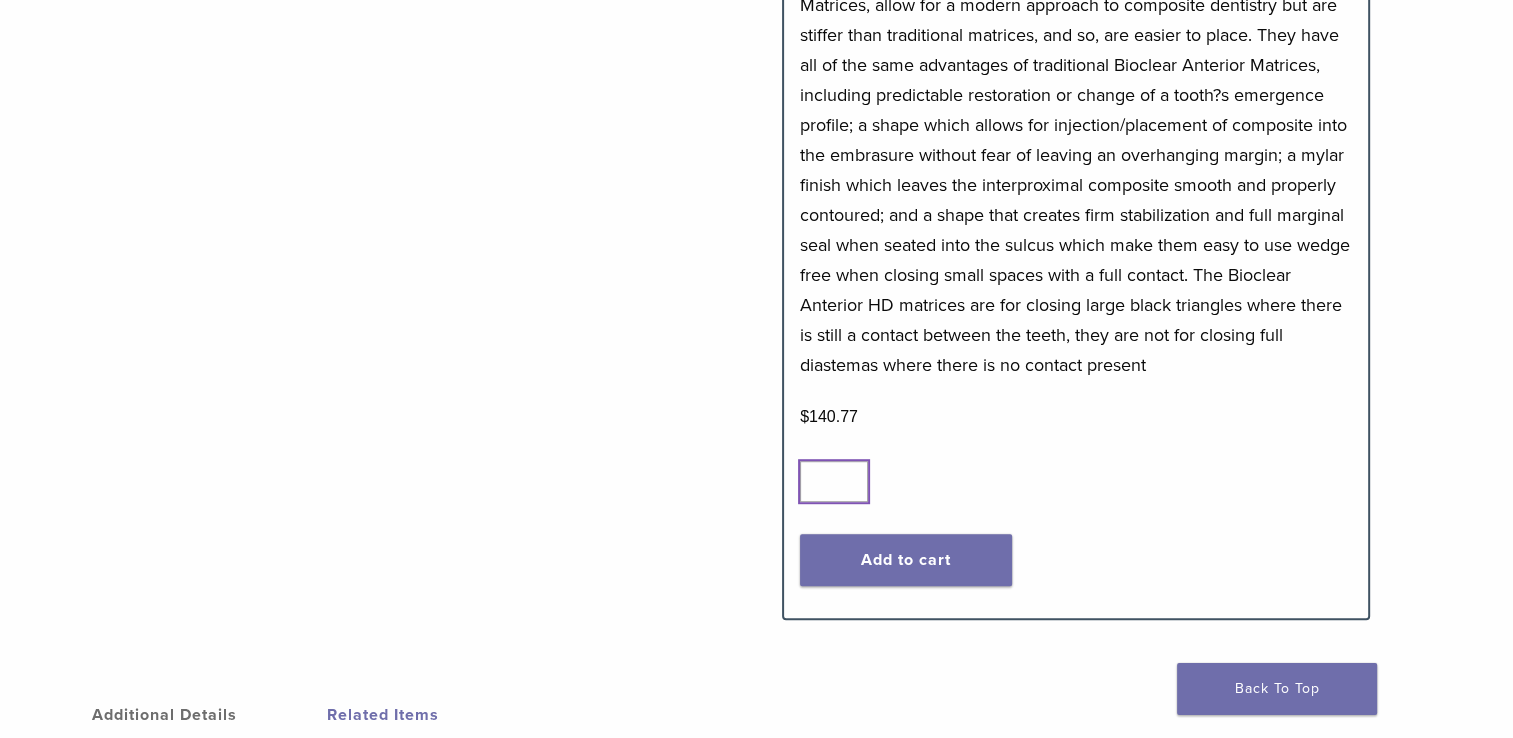 click on "*" 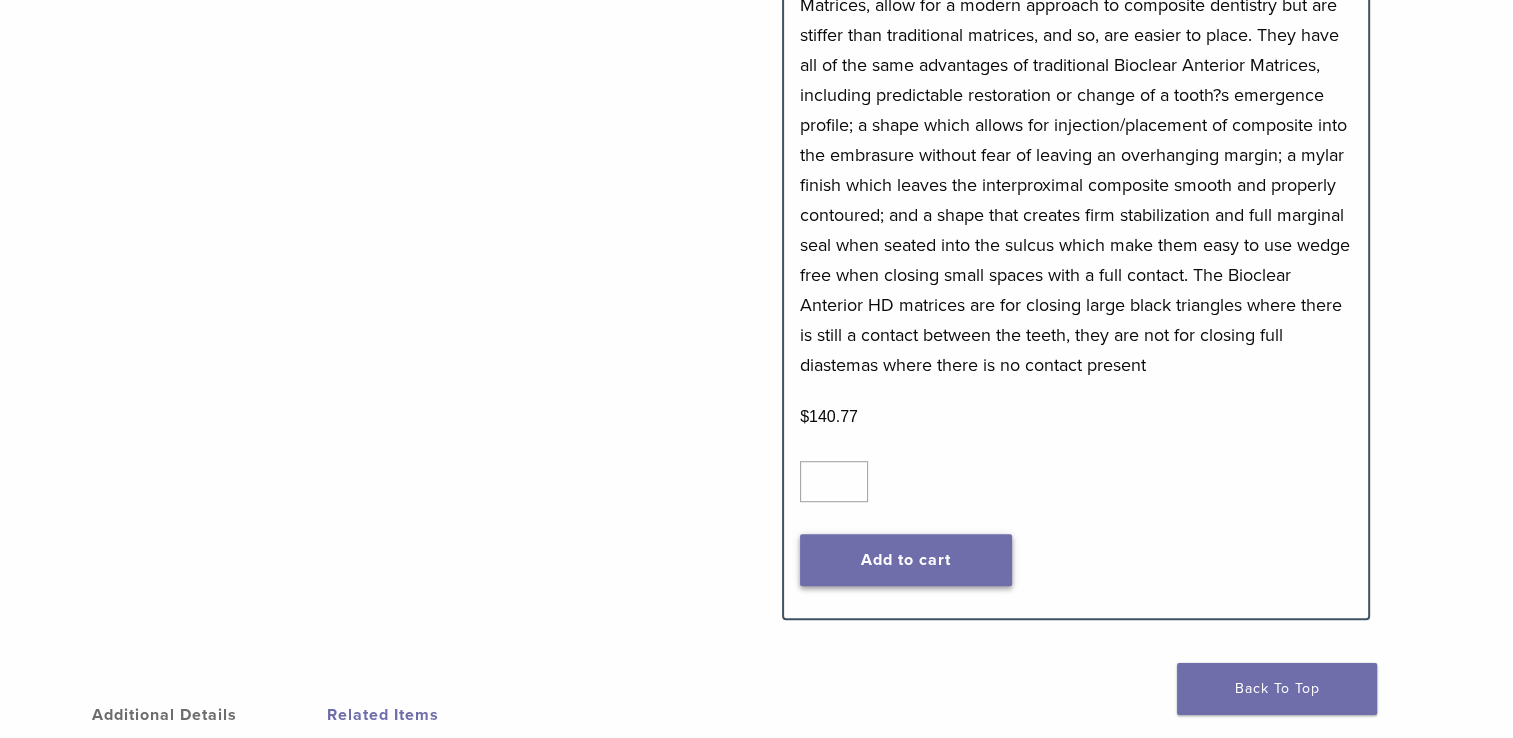 click on "Add to cart" 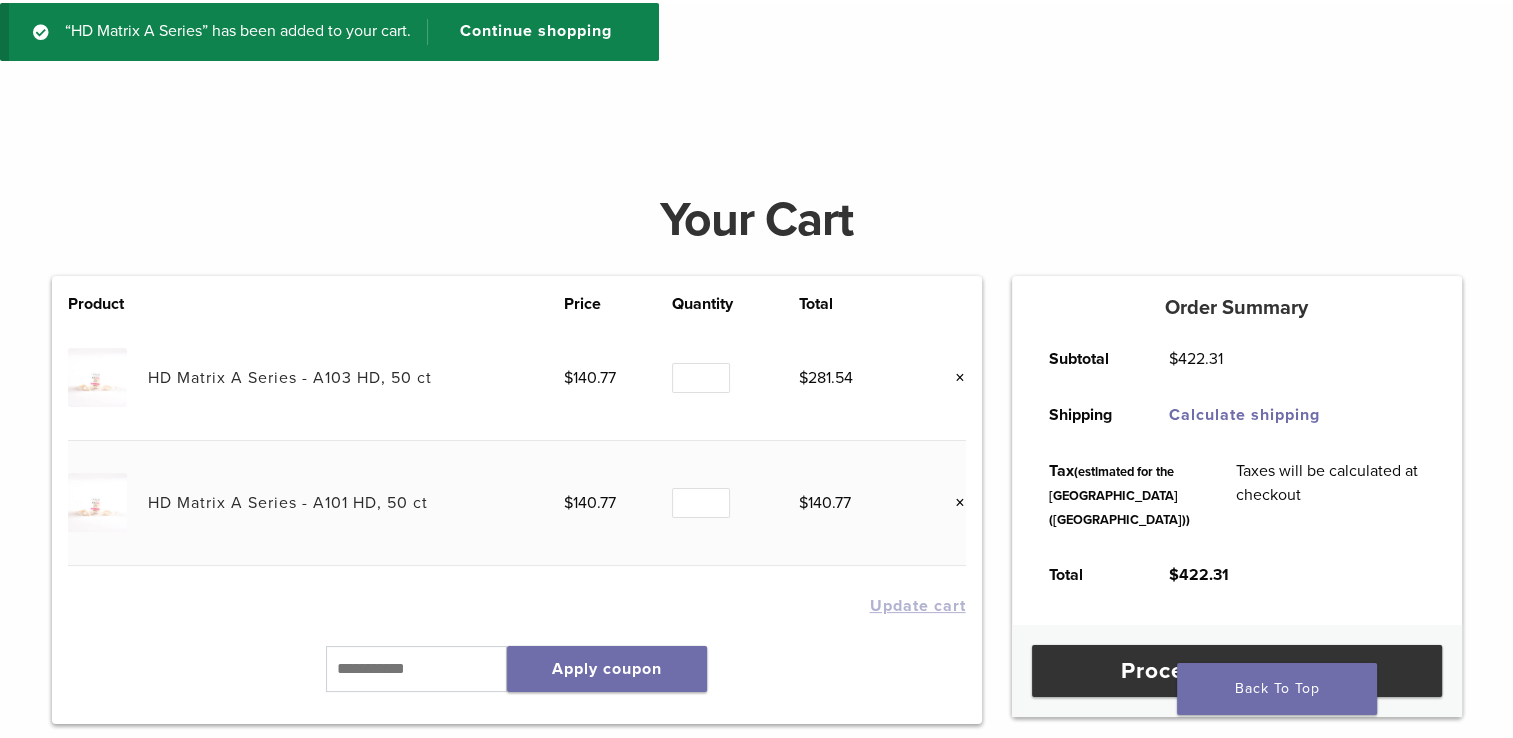 scroll, scrollTop: 0, scrollLeft: 0, axis: both 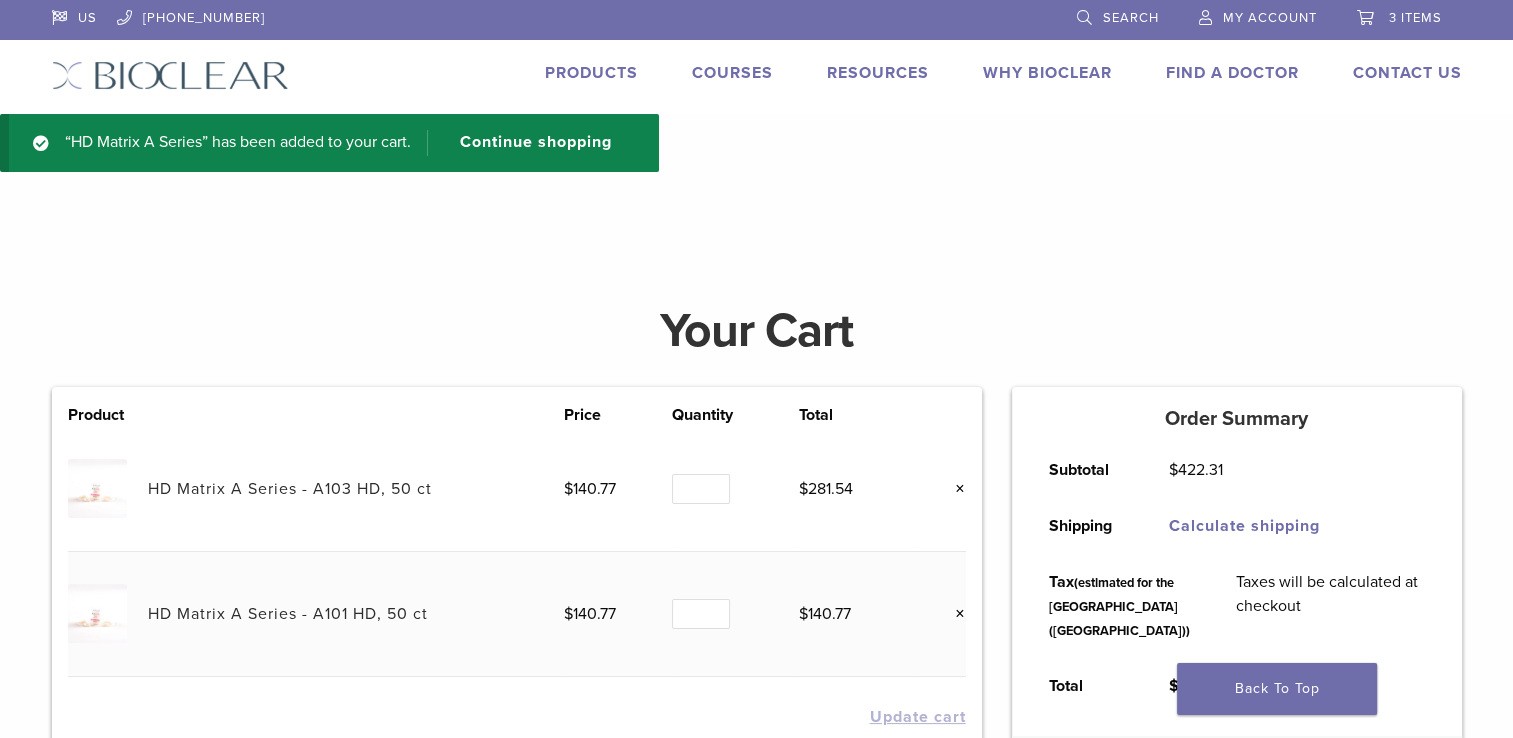 click on "Products" at bounding box center (591, 73) 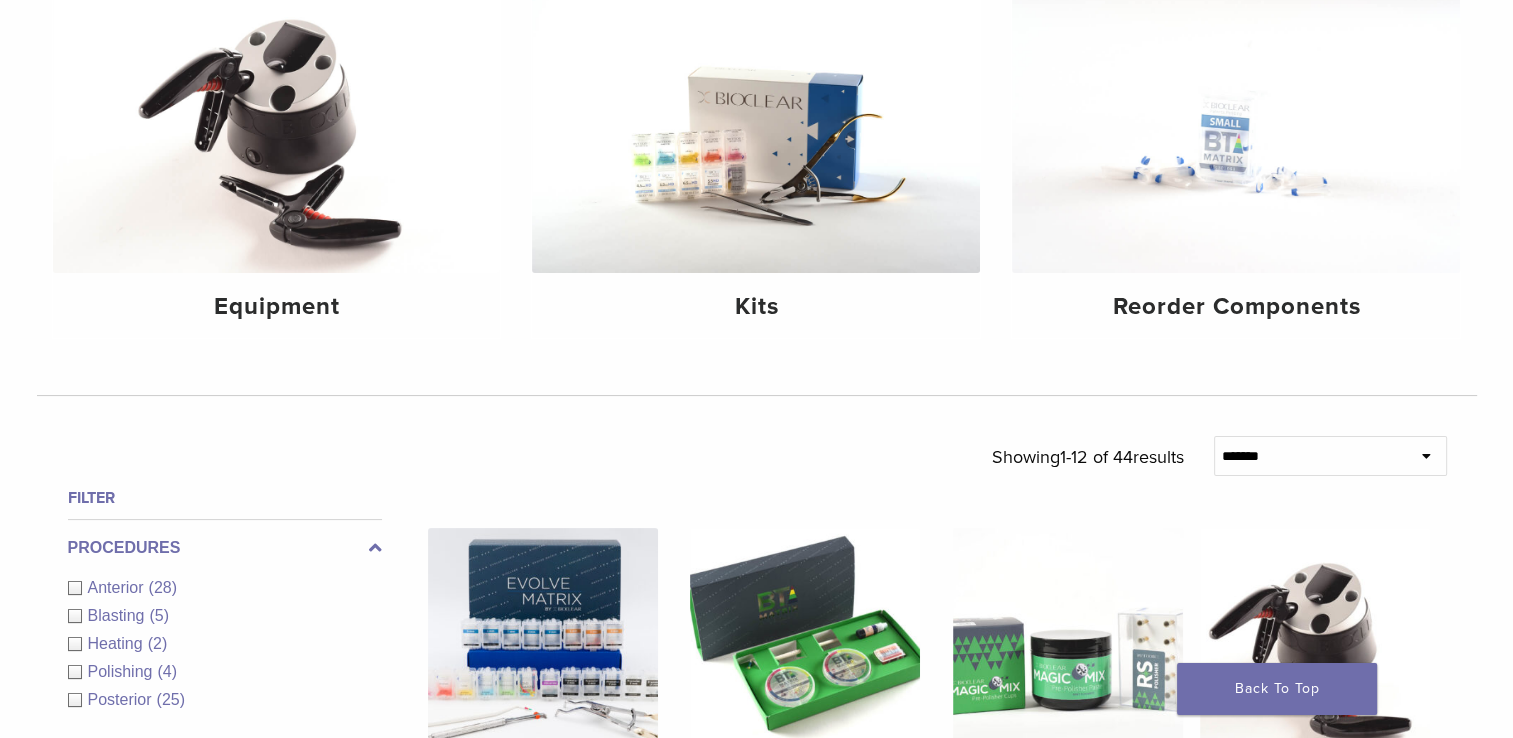 scroll, scrollTop: 300, scrollLeft: 0, axis: vertical 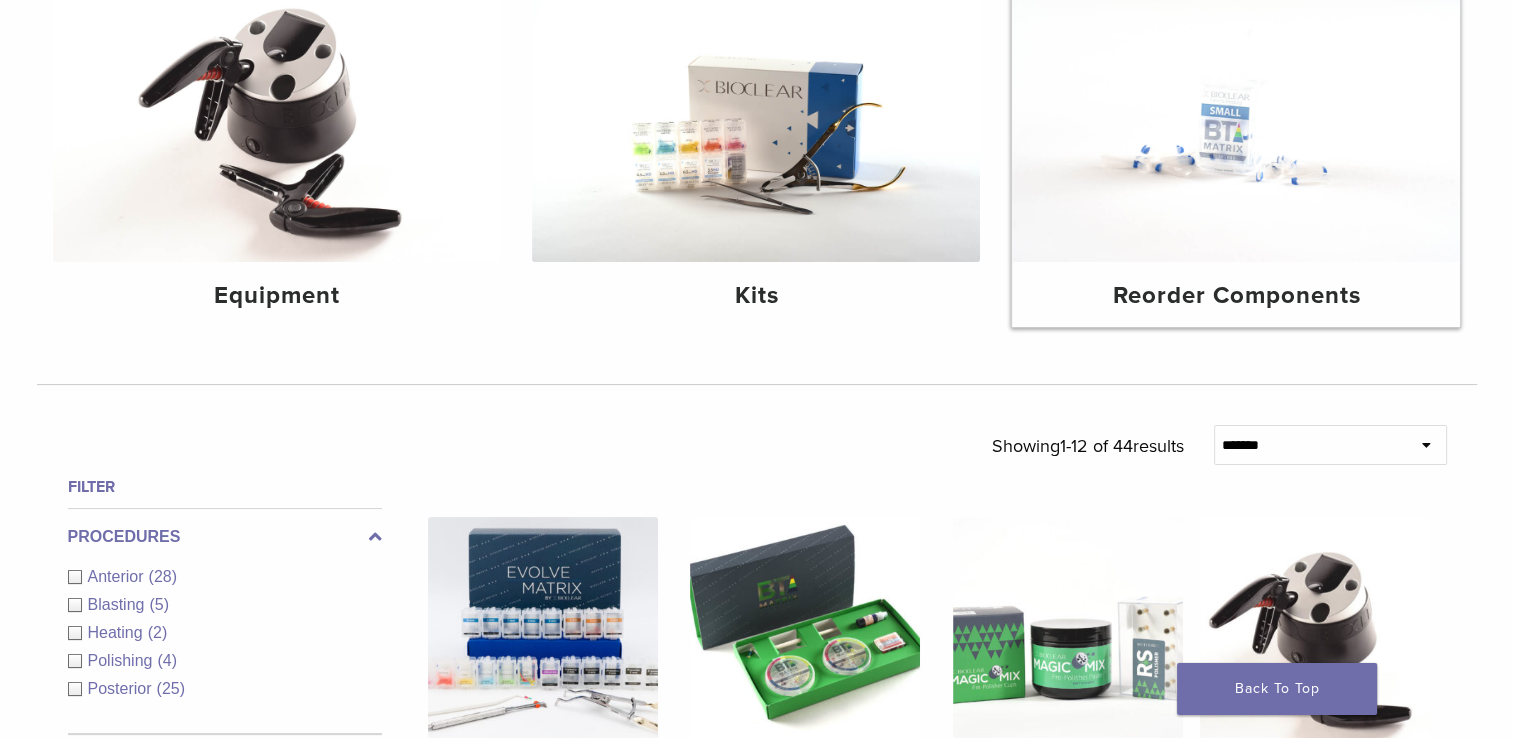 click at bounding box center [1236, 112] 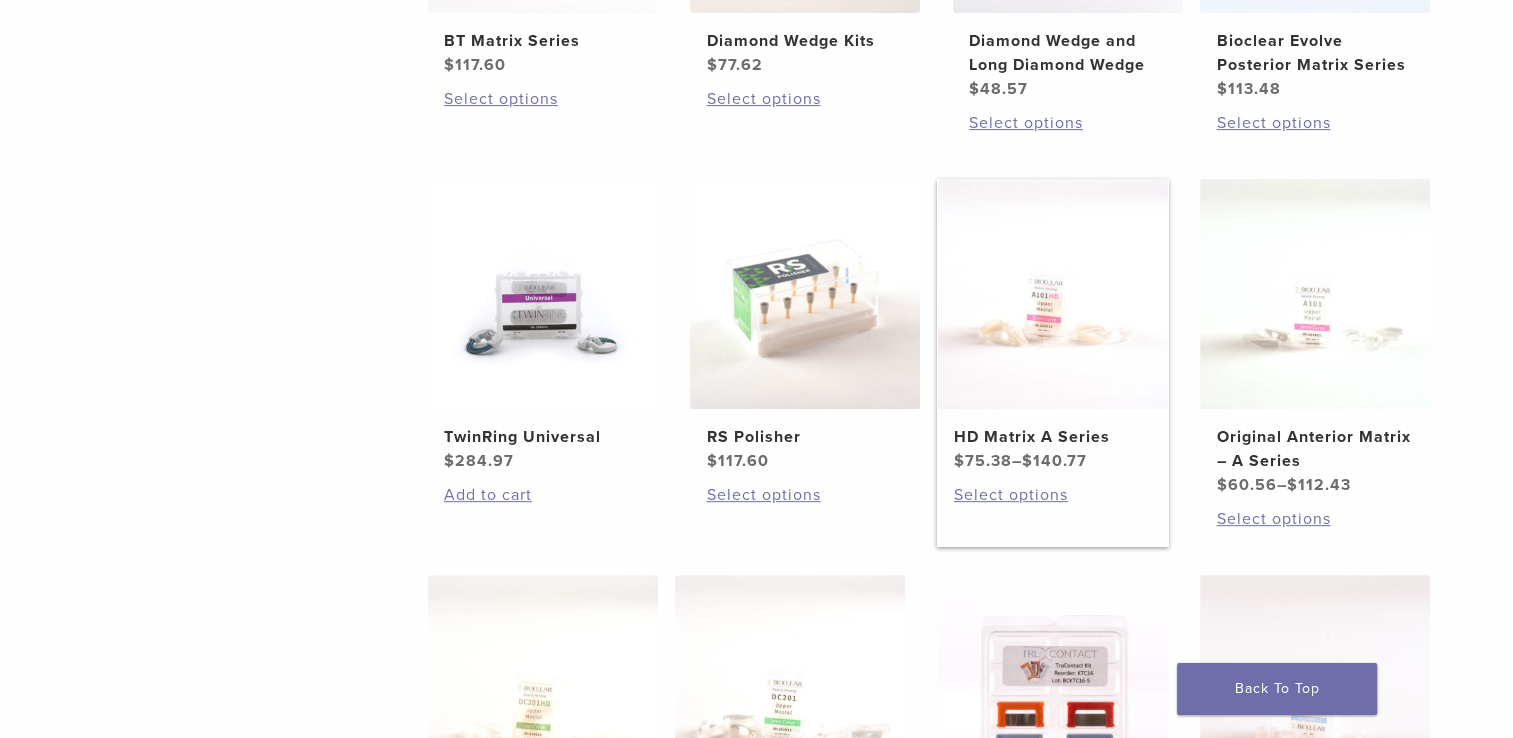 scroll, scrollTop: 700, scrollLeft: 0, axis: vertical 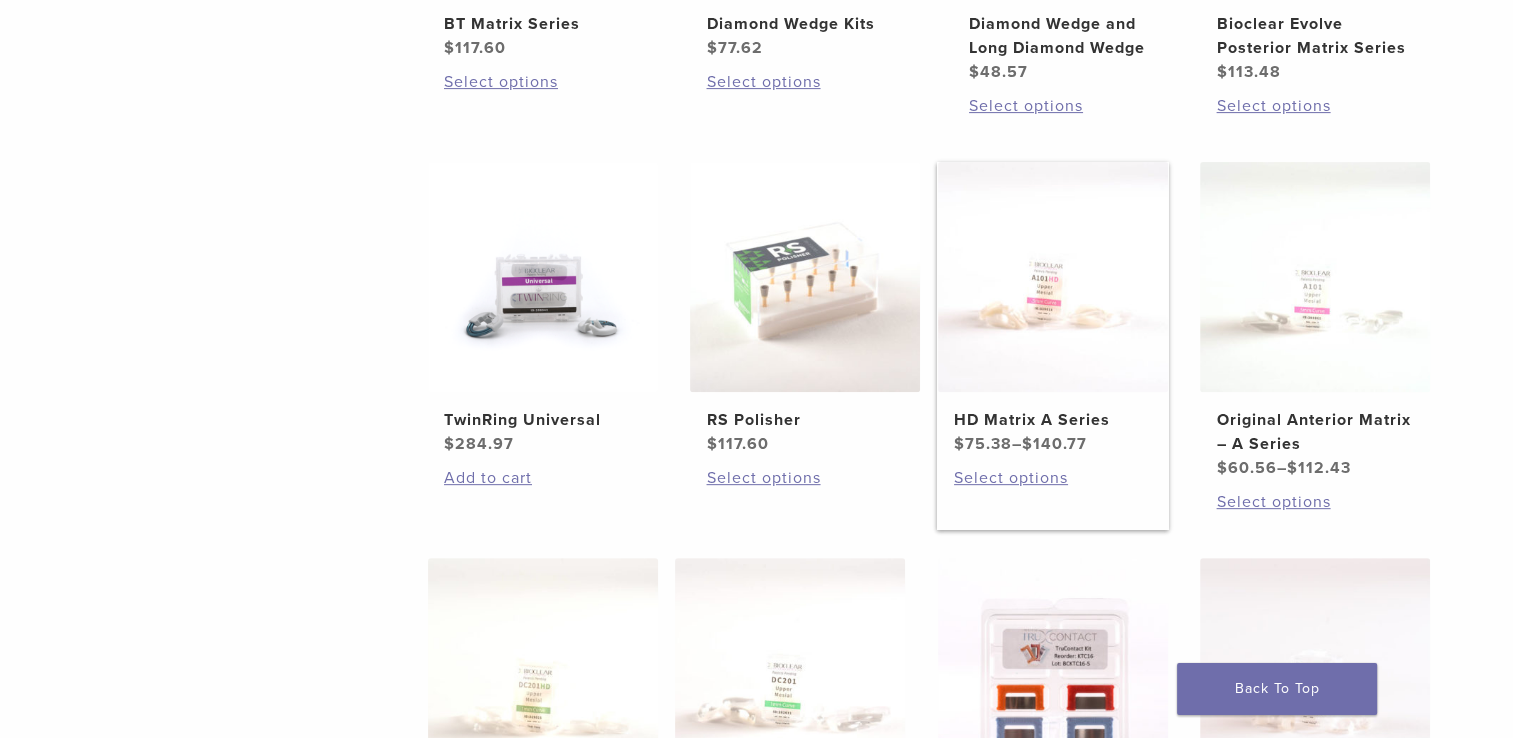 click on "HD Matrix A Series
$ 75.38  –  $ 140.77
Select options
This product has multiple variants. The options may be chosen on the product page" at bounding box center [1053, 346] 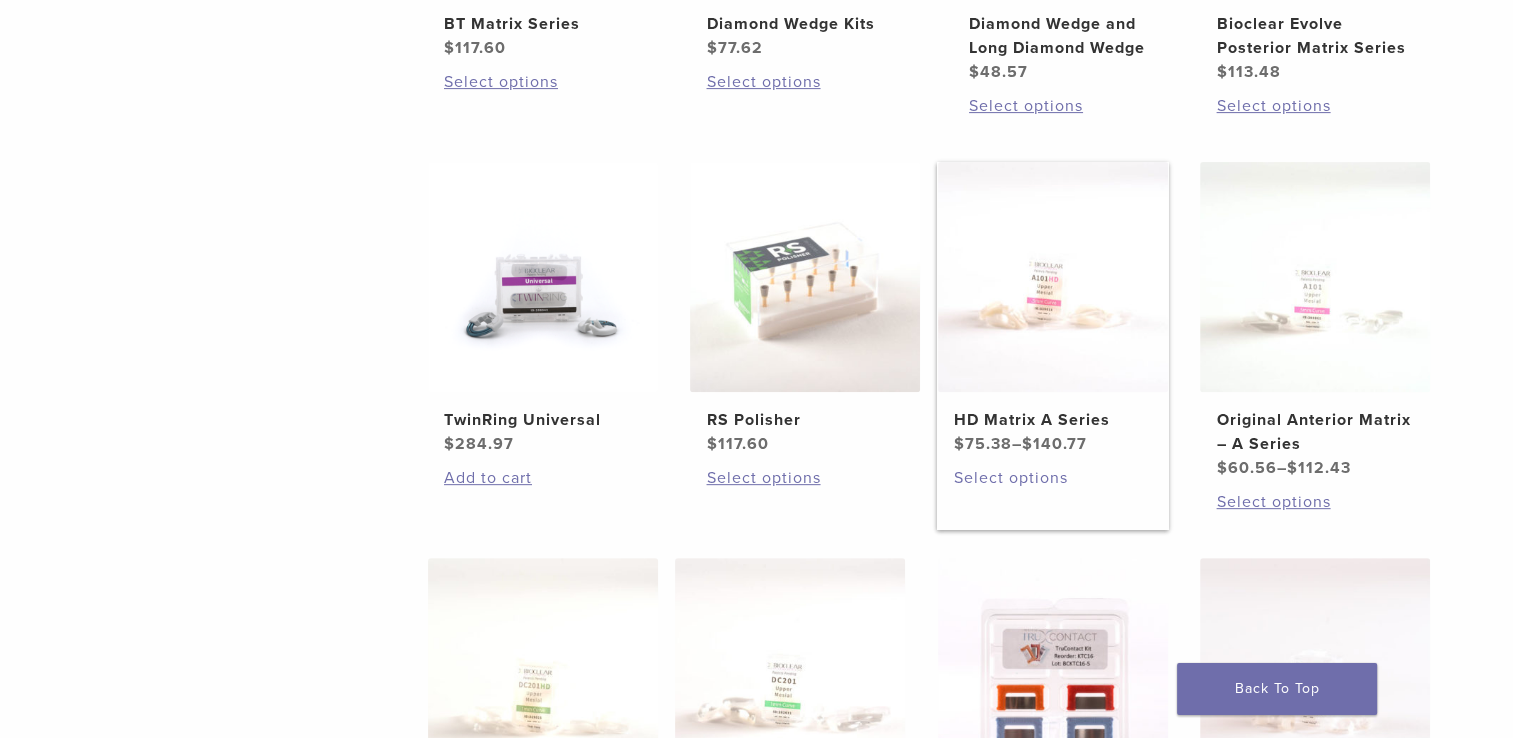 click on "Select options" at bounding box center [1053, 478] 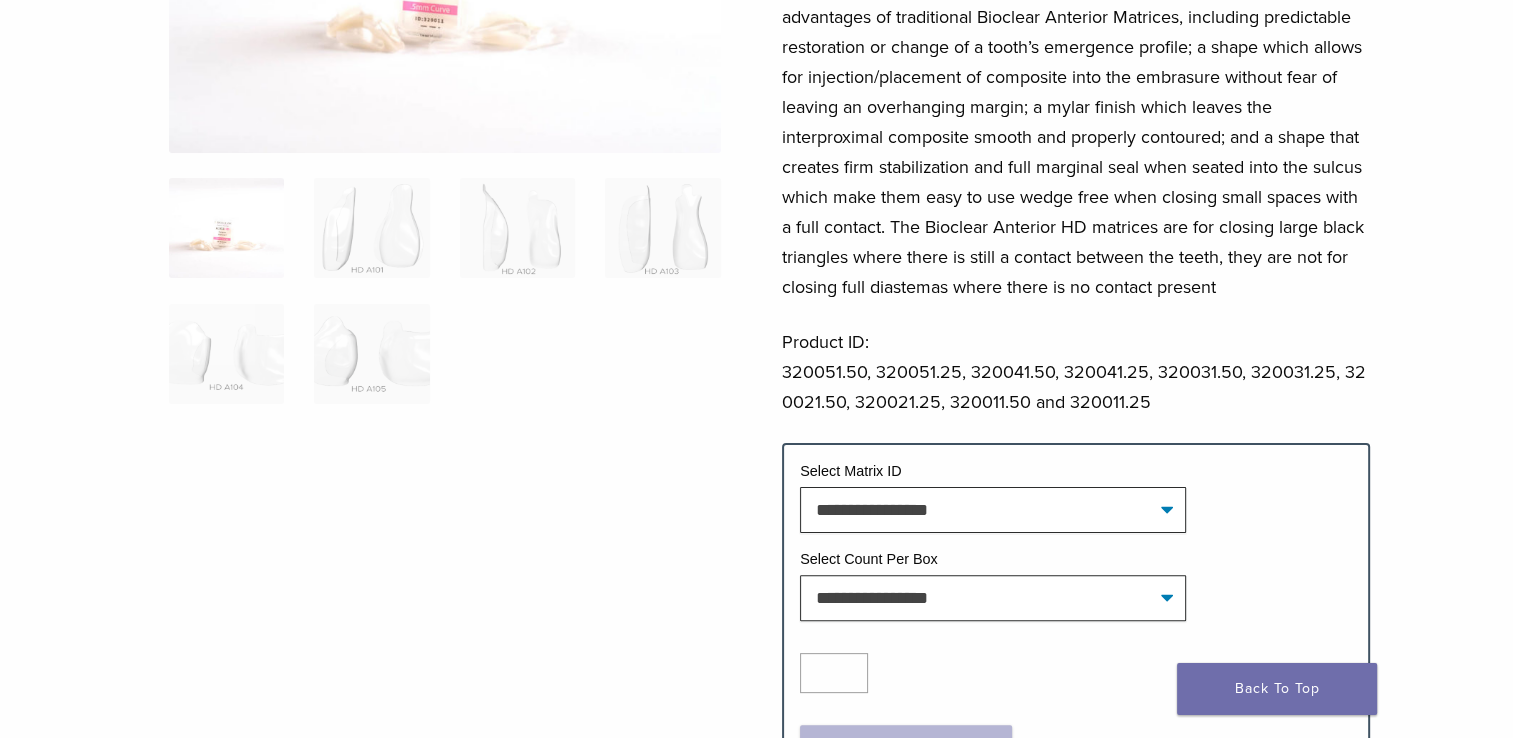 scroll, scrollTop: 400, scrollLeft: 0, axis: vertical 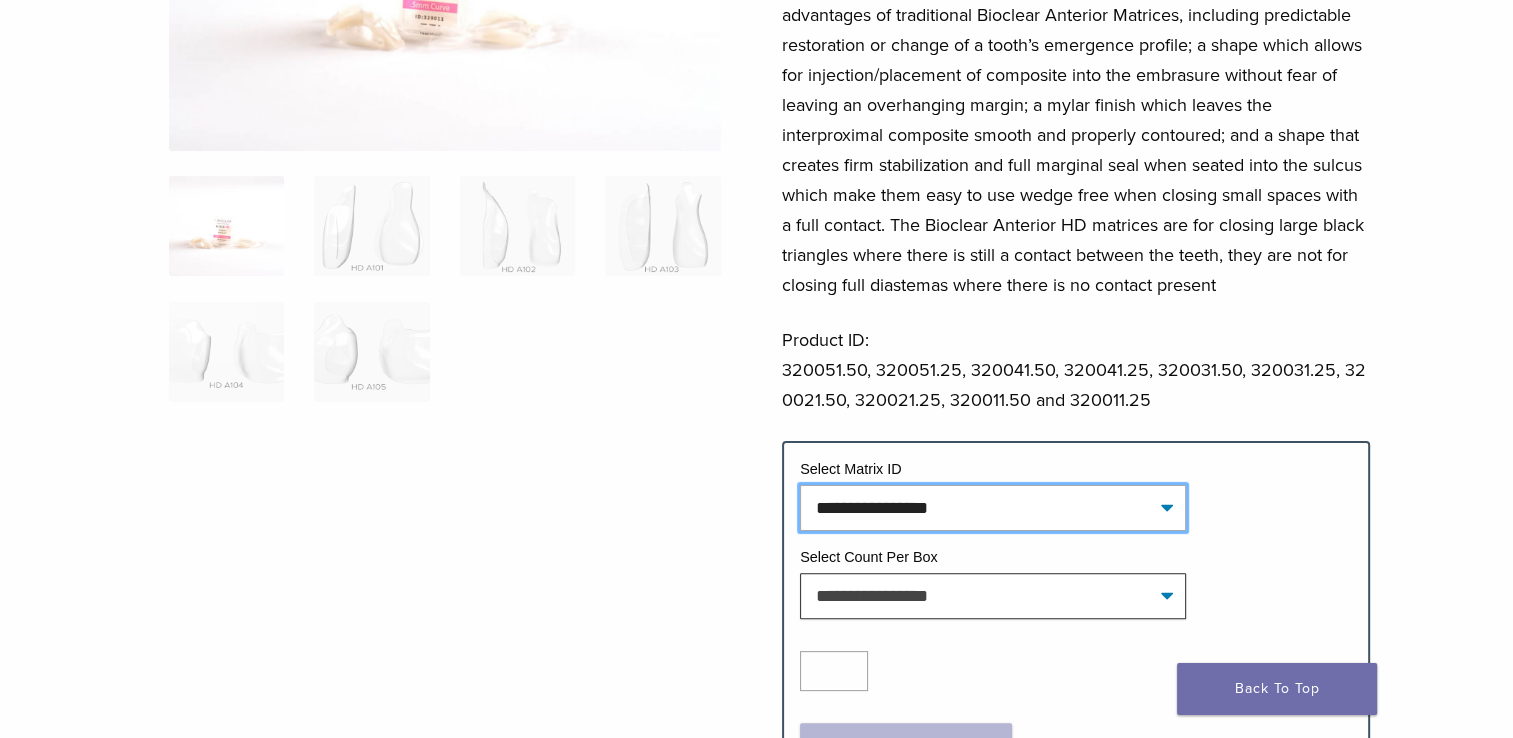 click on "**********" 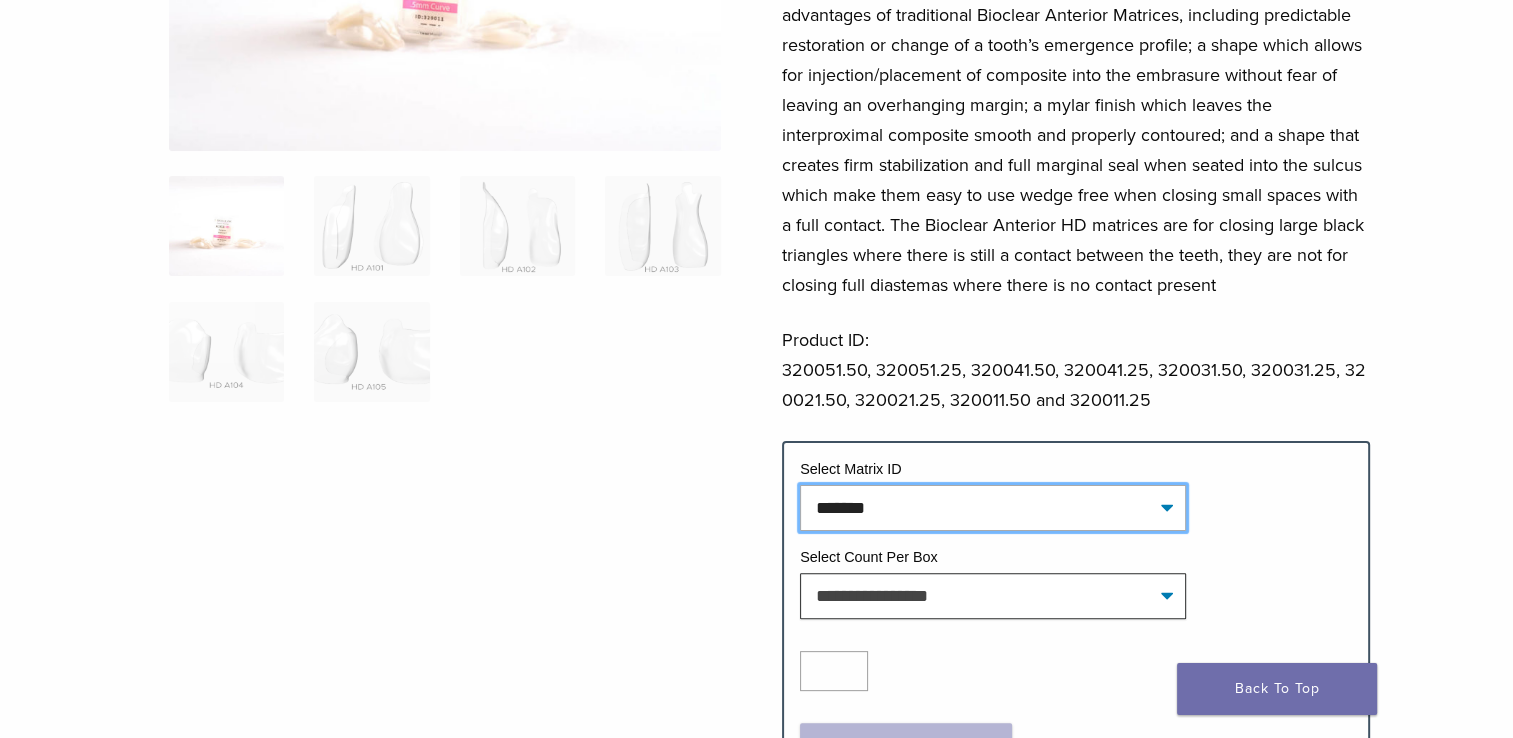 click on "**********" 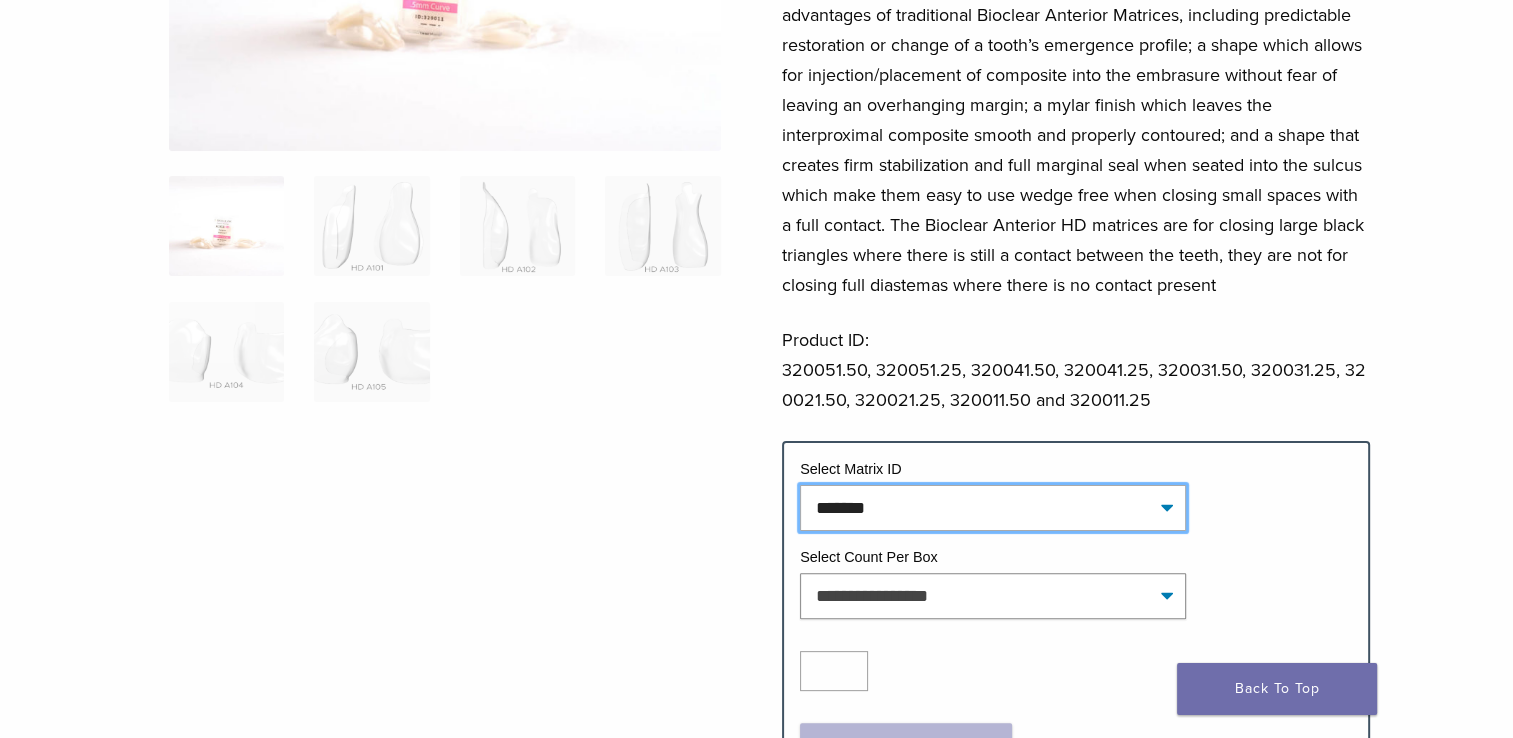 select on "*******" 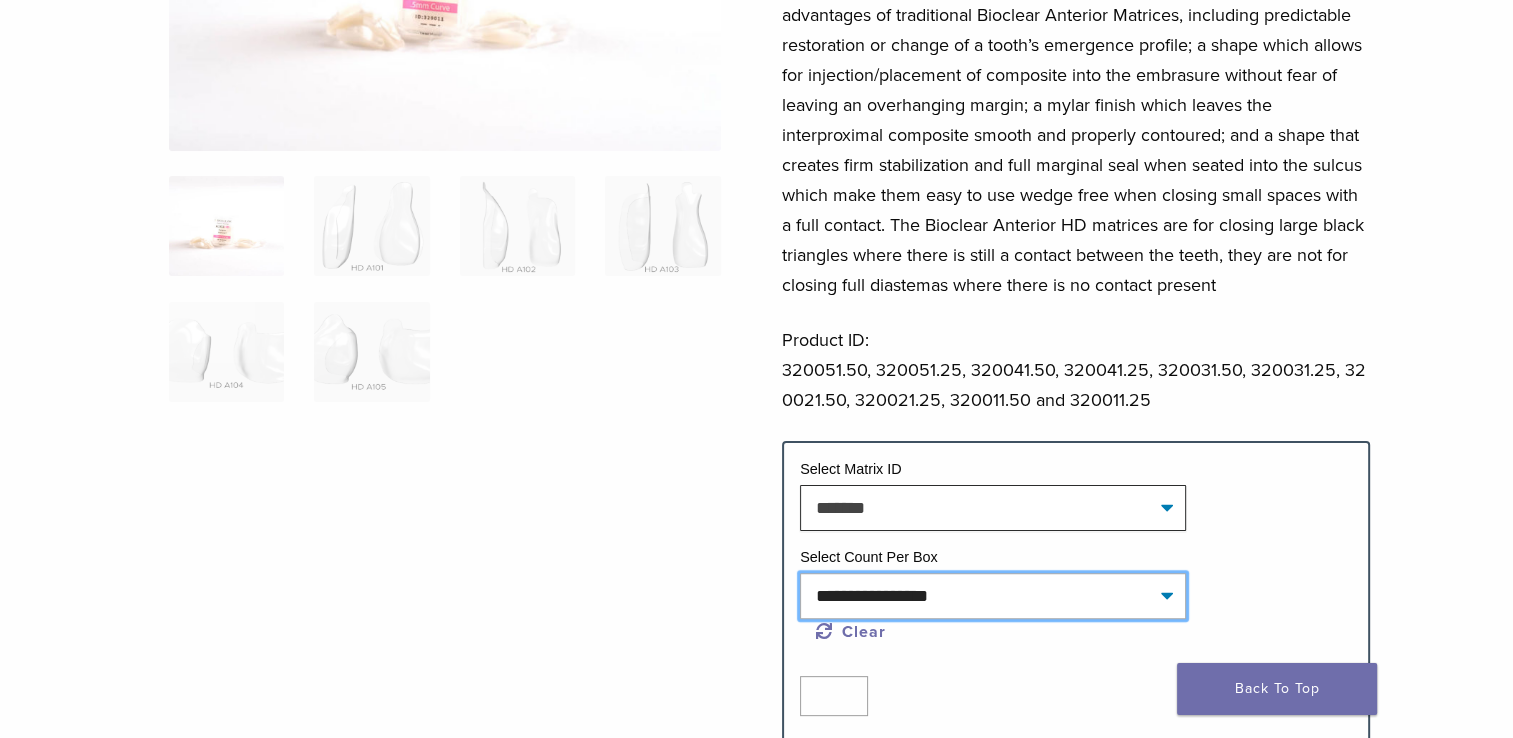 click on "**********" 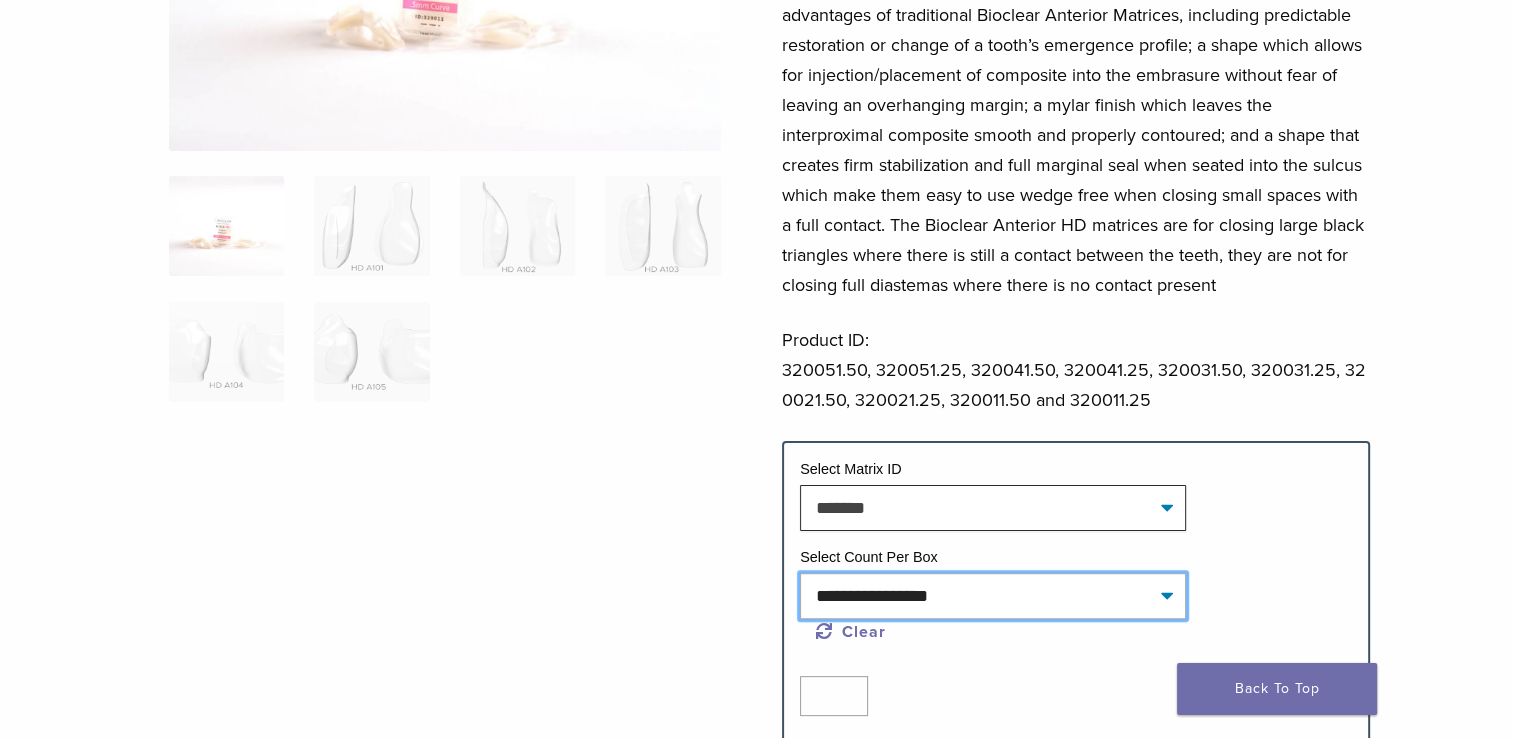 select on "*****" 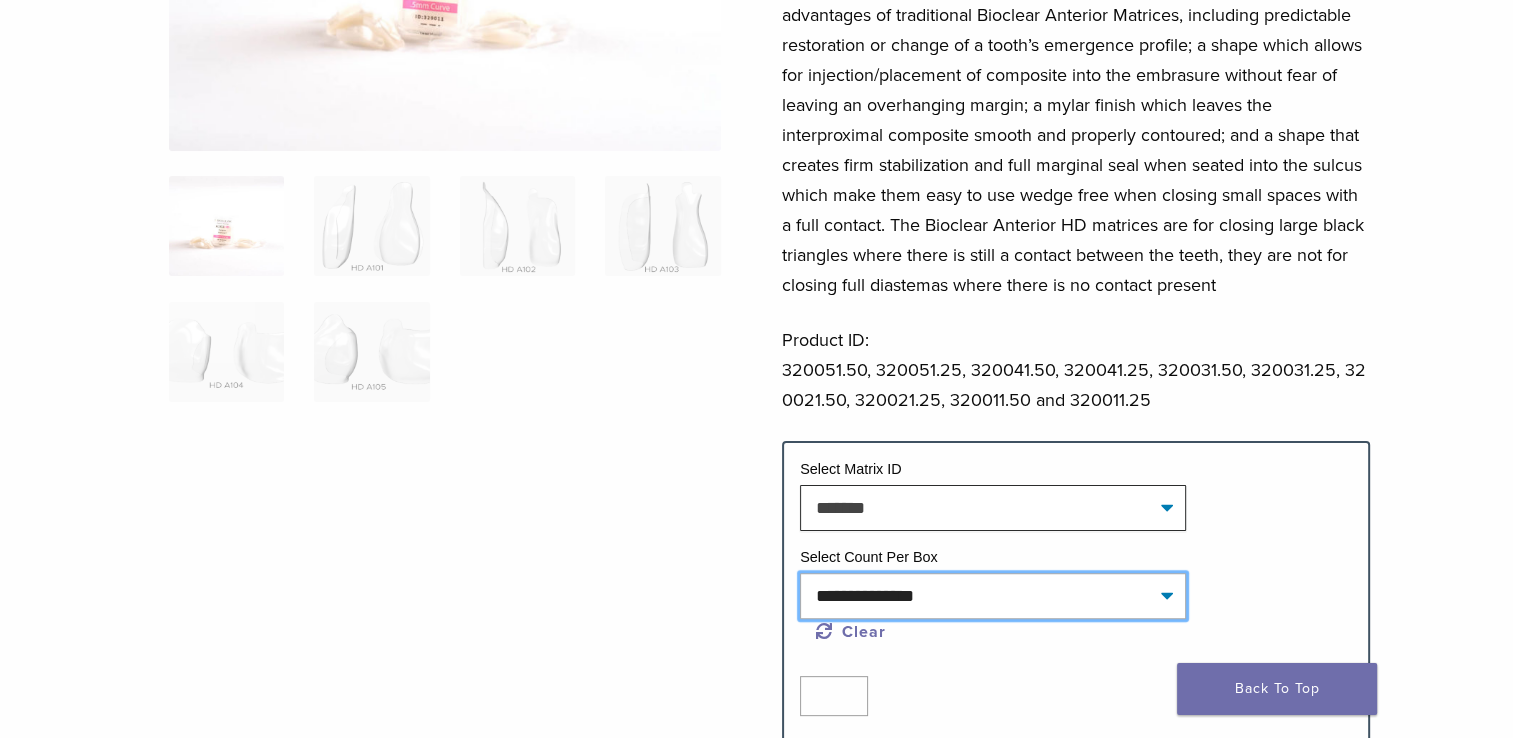 click on "**********" 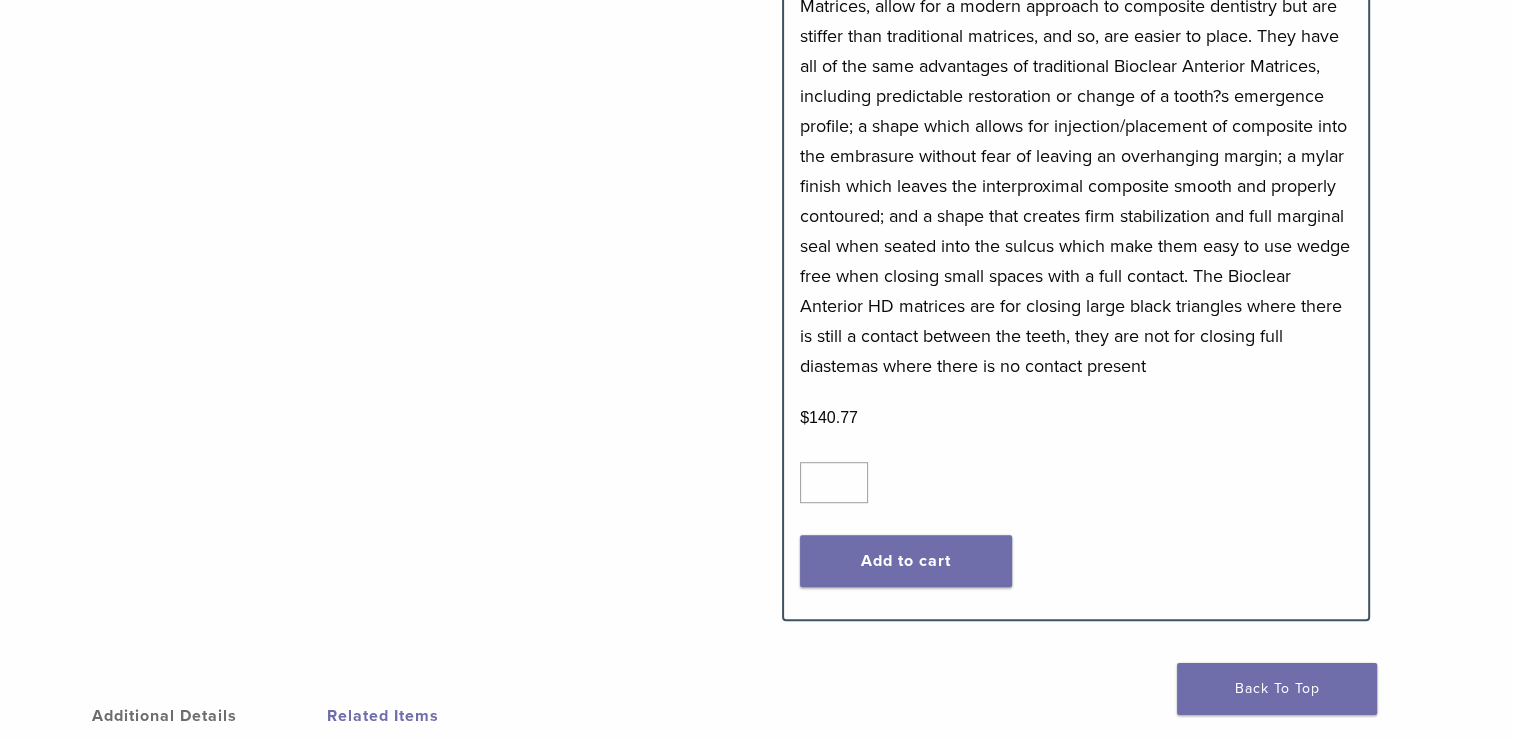 scroll, scrollTop: 1100, scrollLeft: 0, axis: vertical 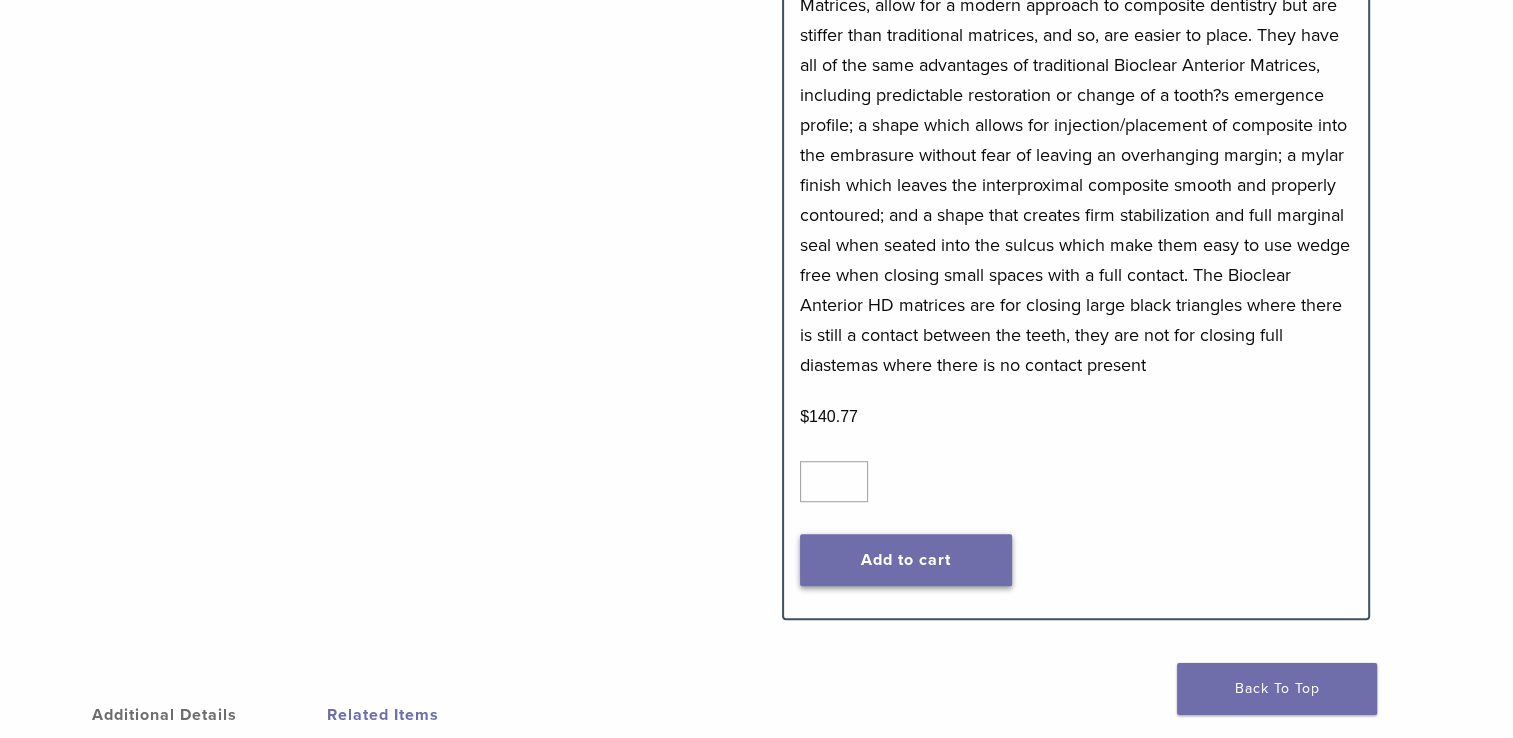 click on "Add to cart" 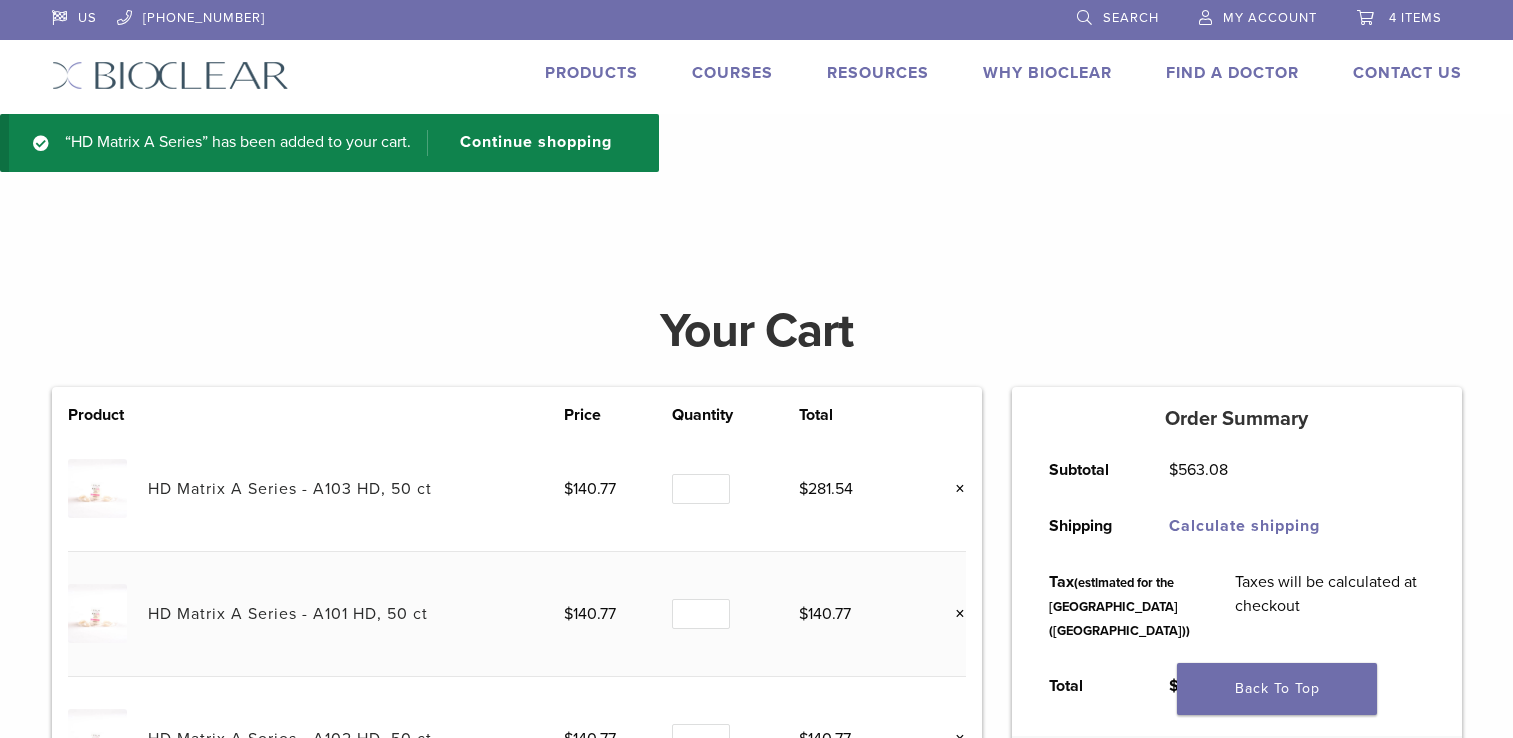 scroll, scrollTop: 0, scrollLeft: 0, axis: both 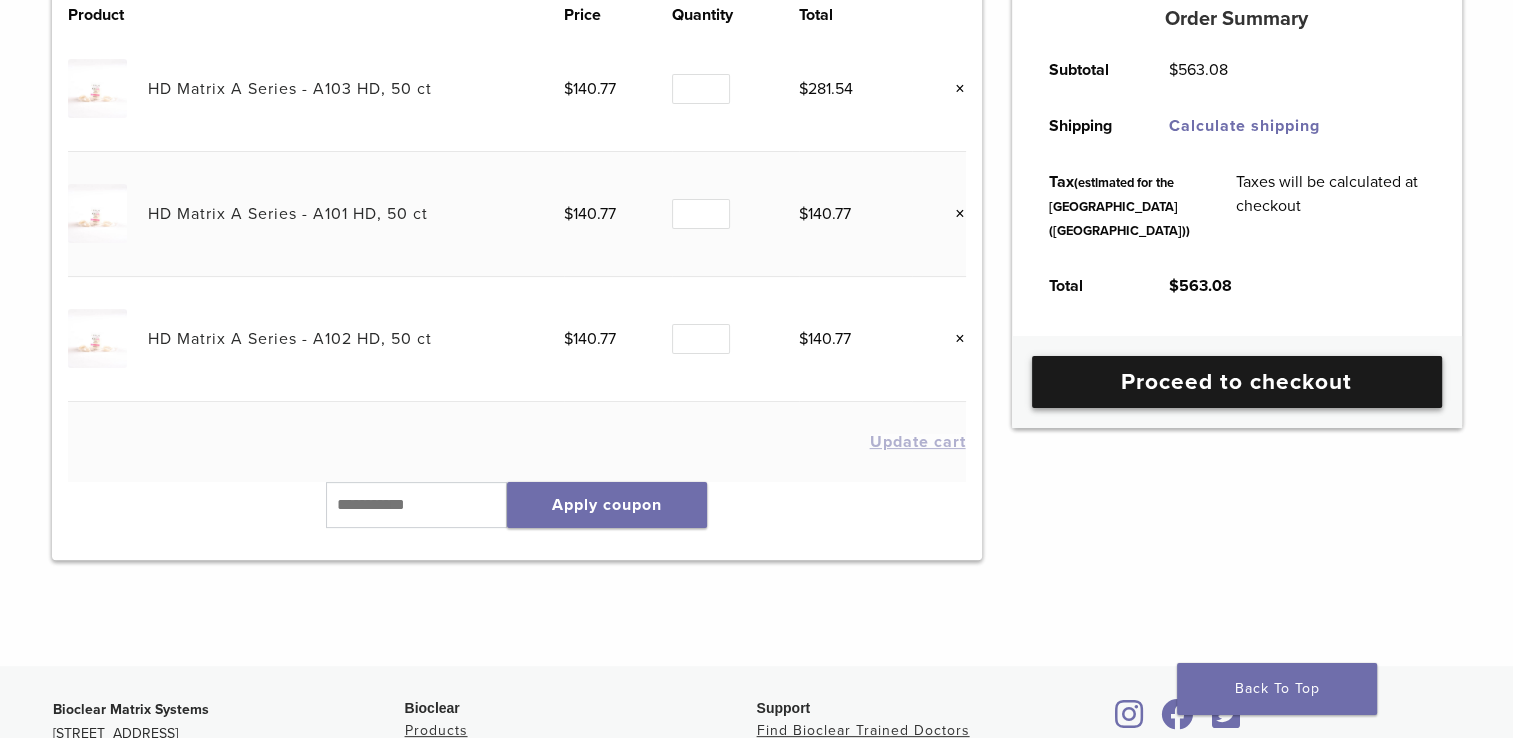 click on "Proceed to checkout" at bounding box center [1237, 382] 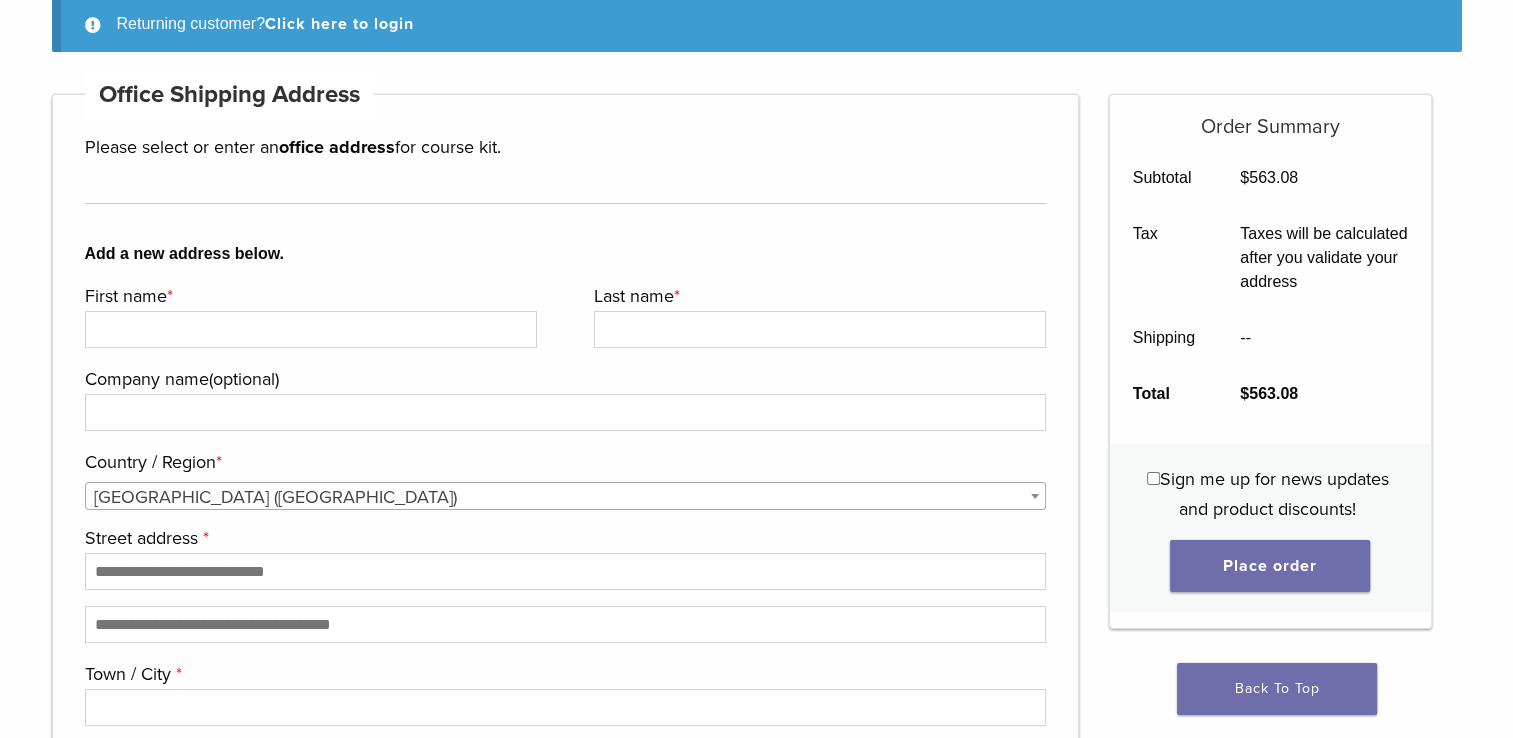 scroll, scrollTop: 200, scrollLeft: 0, axis: vertical 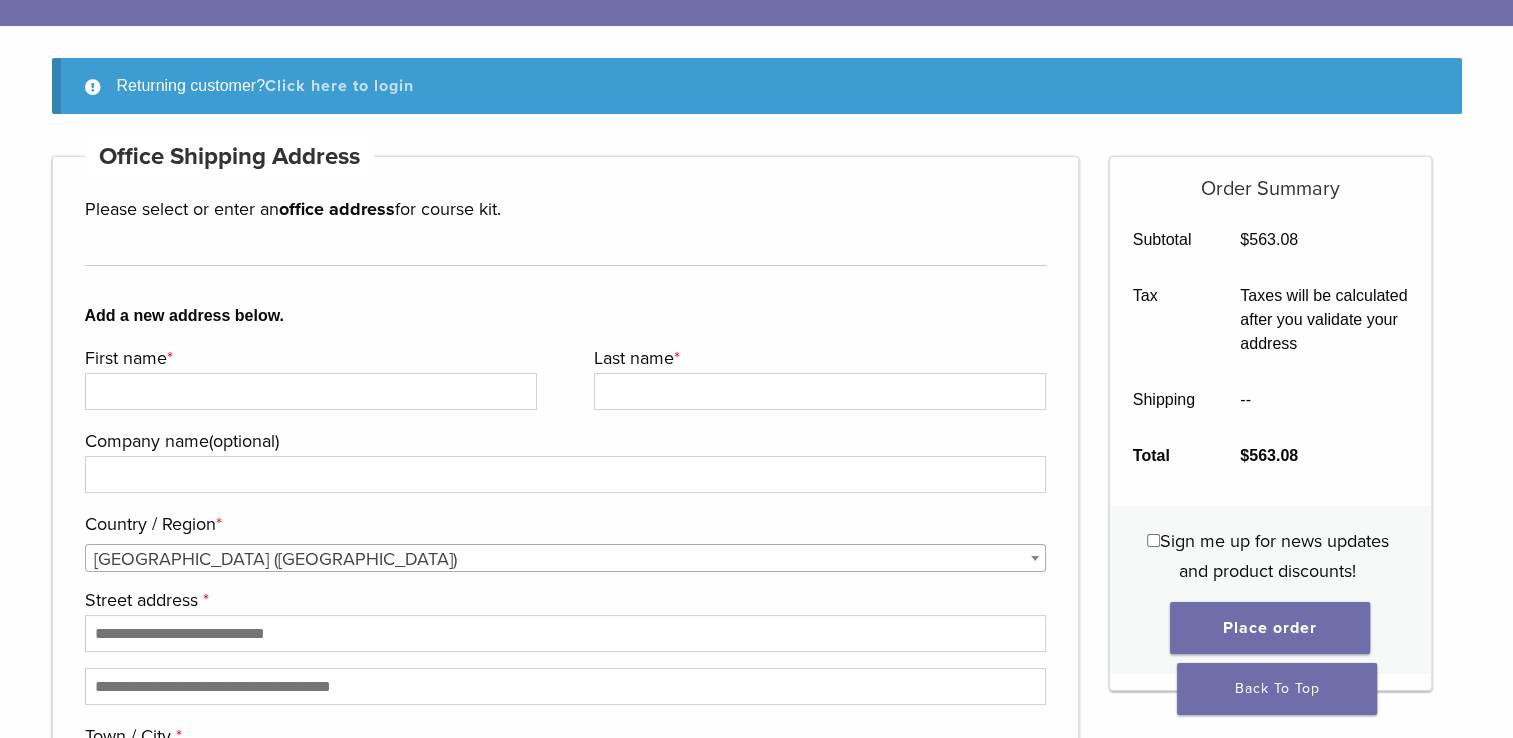 type on "**********" 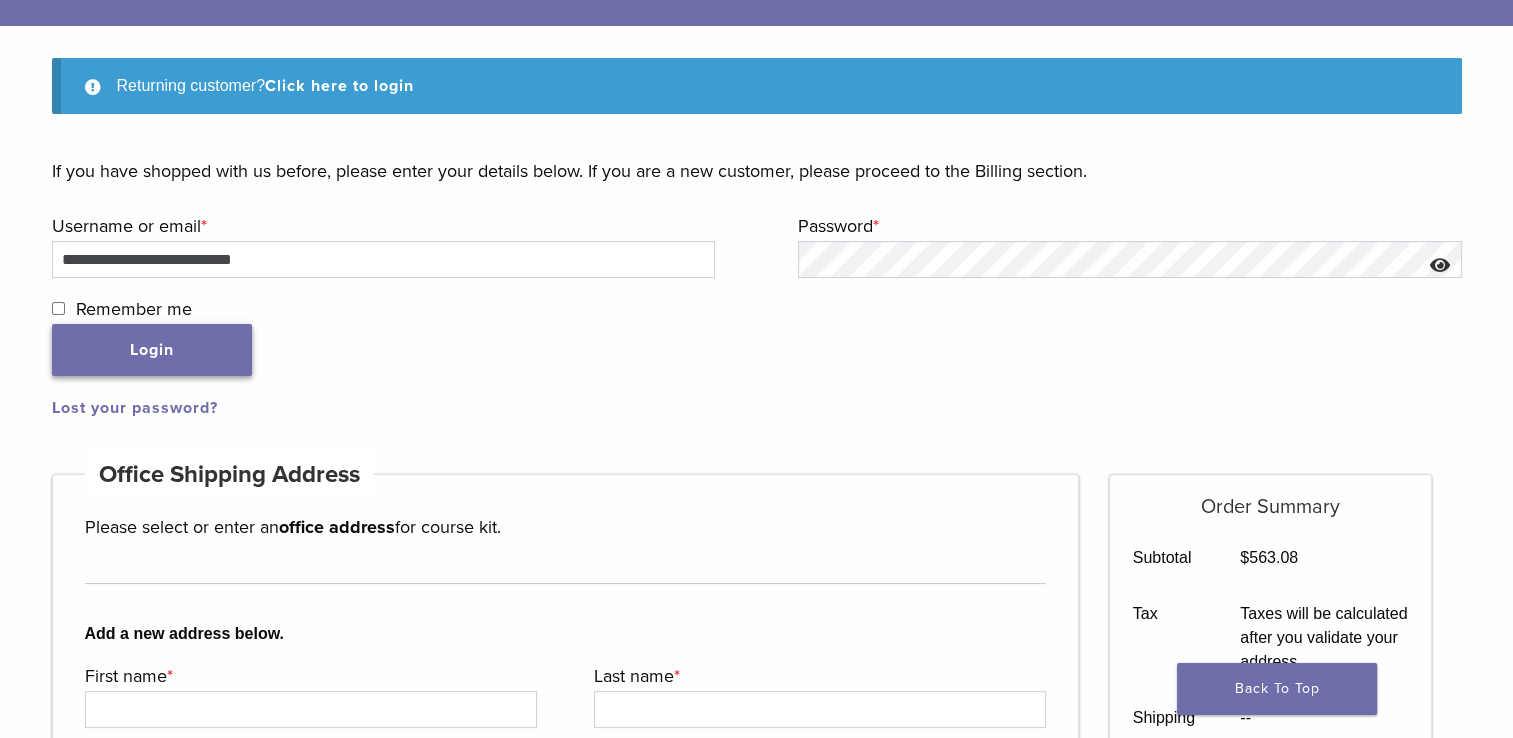 click on "Login" at bounding box center (152, 350) 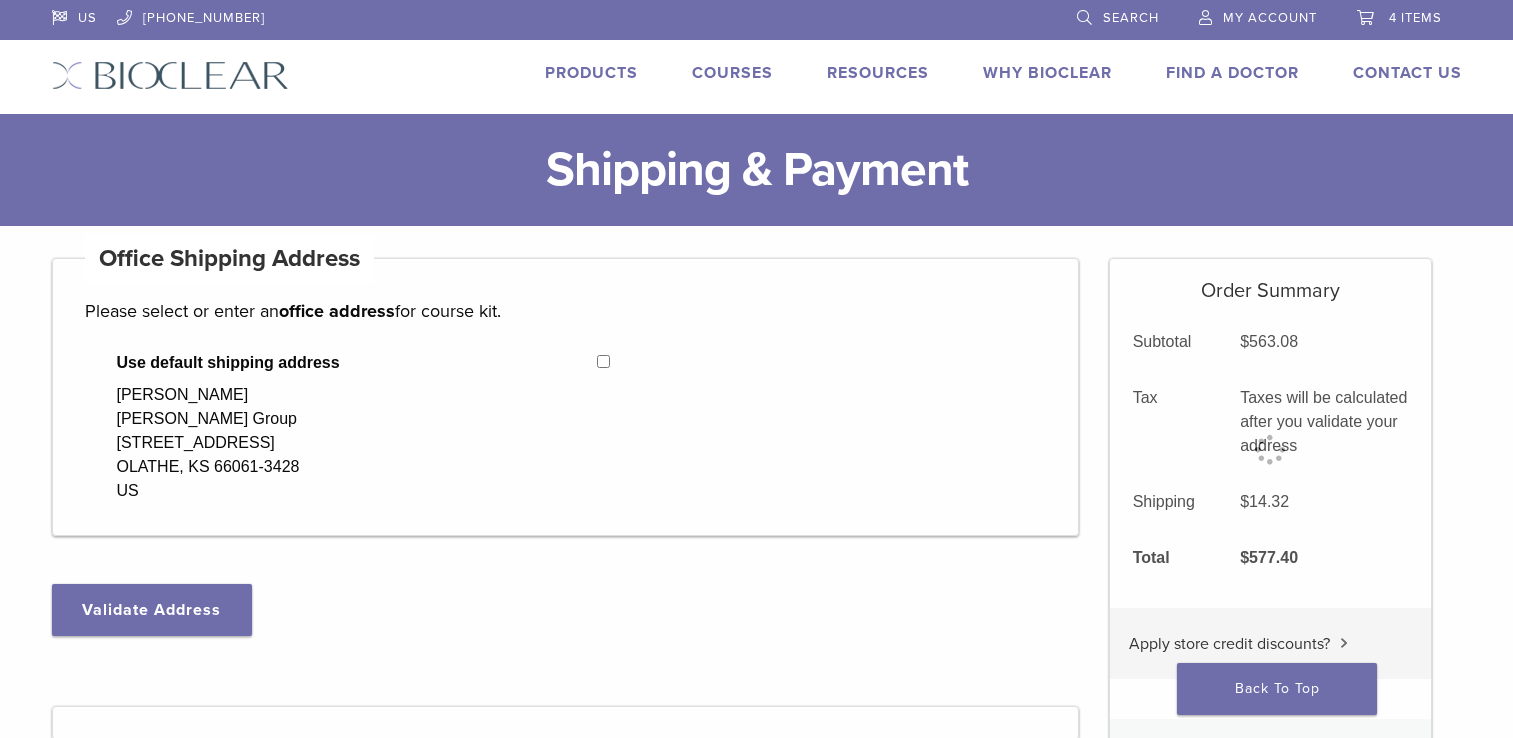 select on "**" 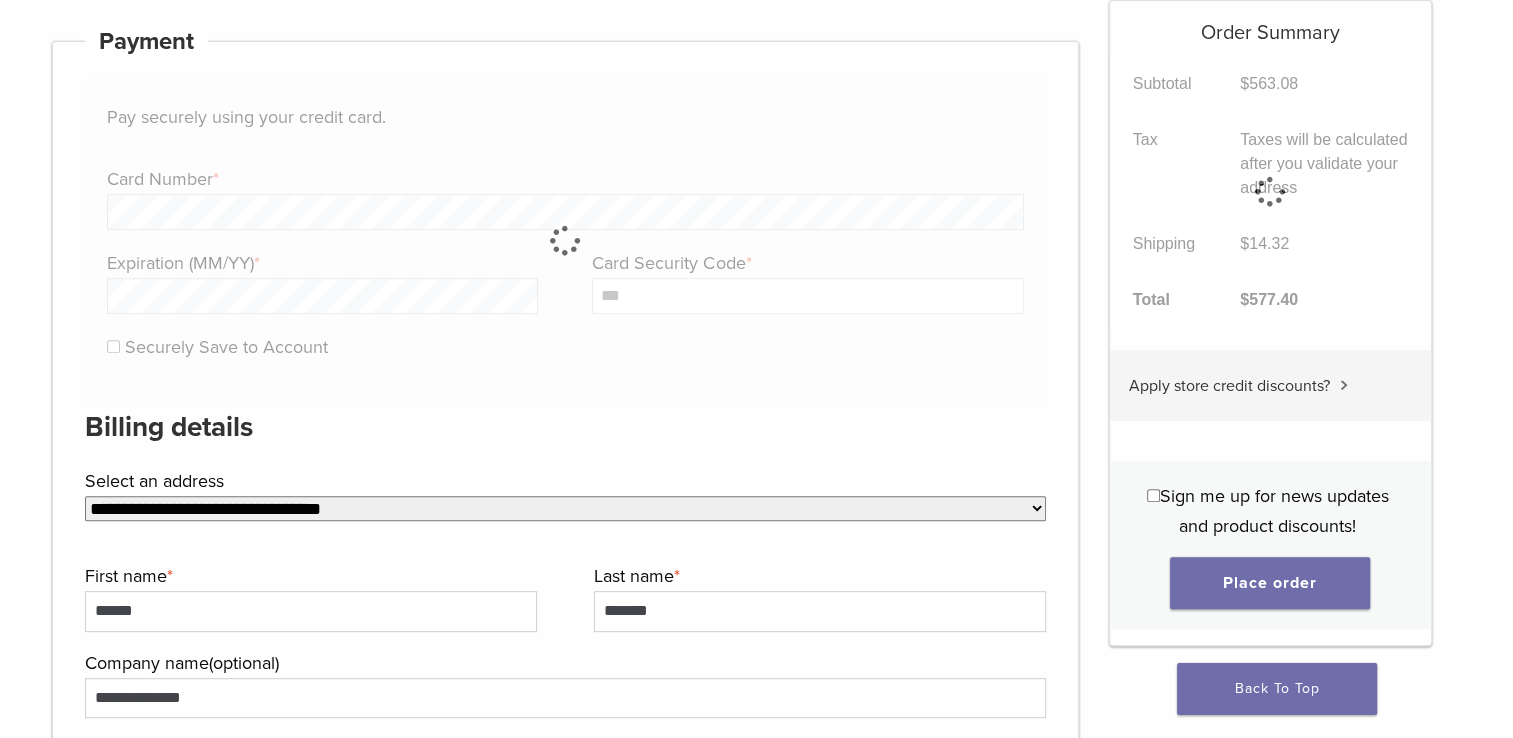 scroll, scrollTop: 1058, scrollLeft: 0, axis: vertical 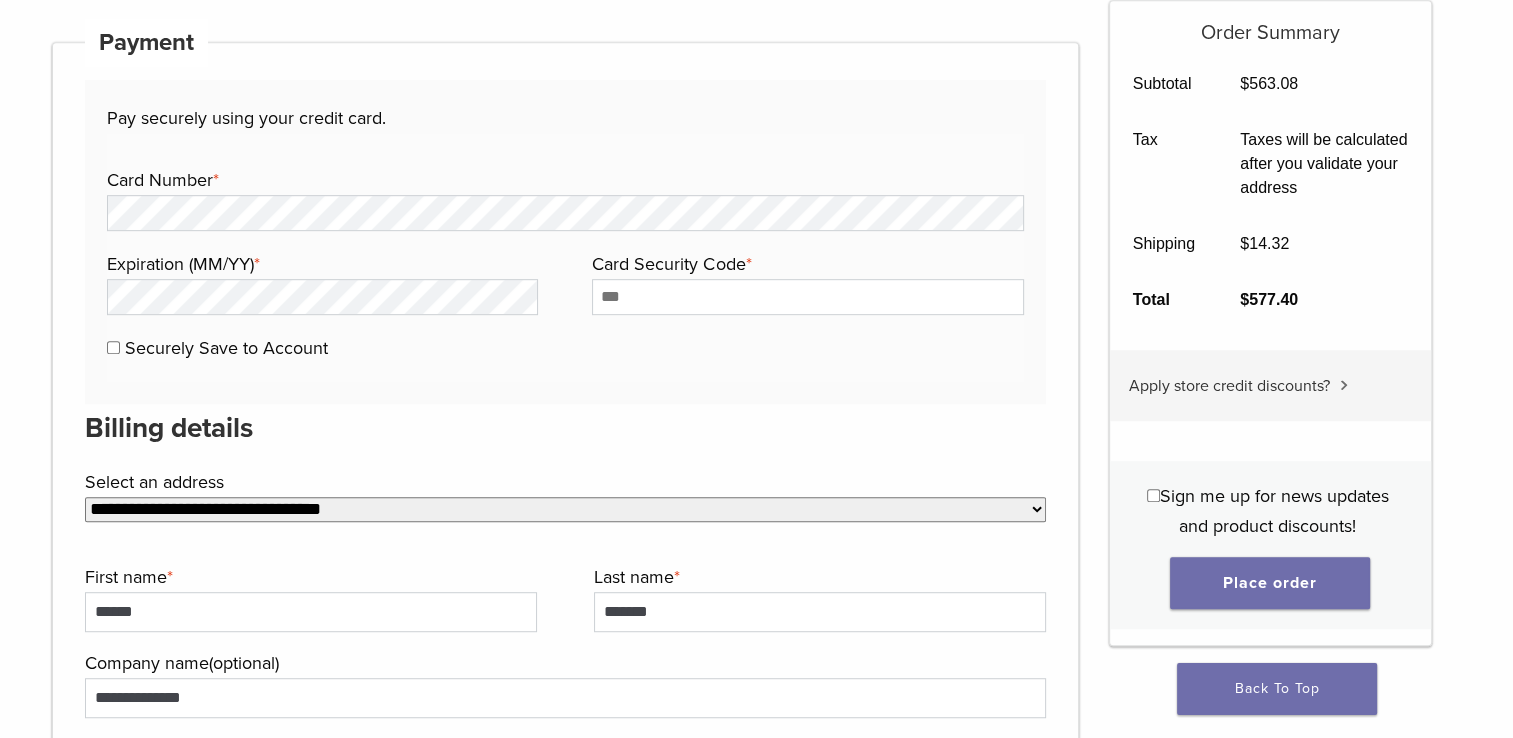 type on "***" 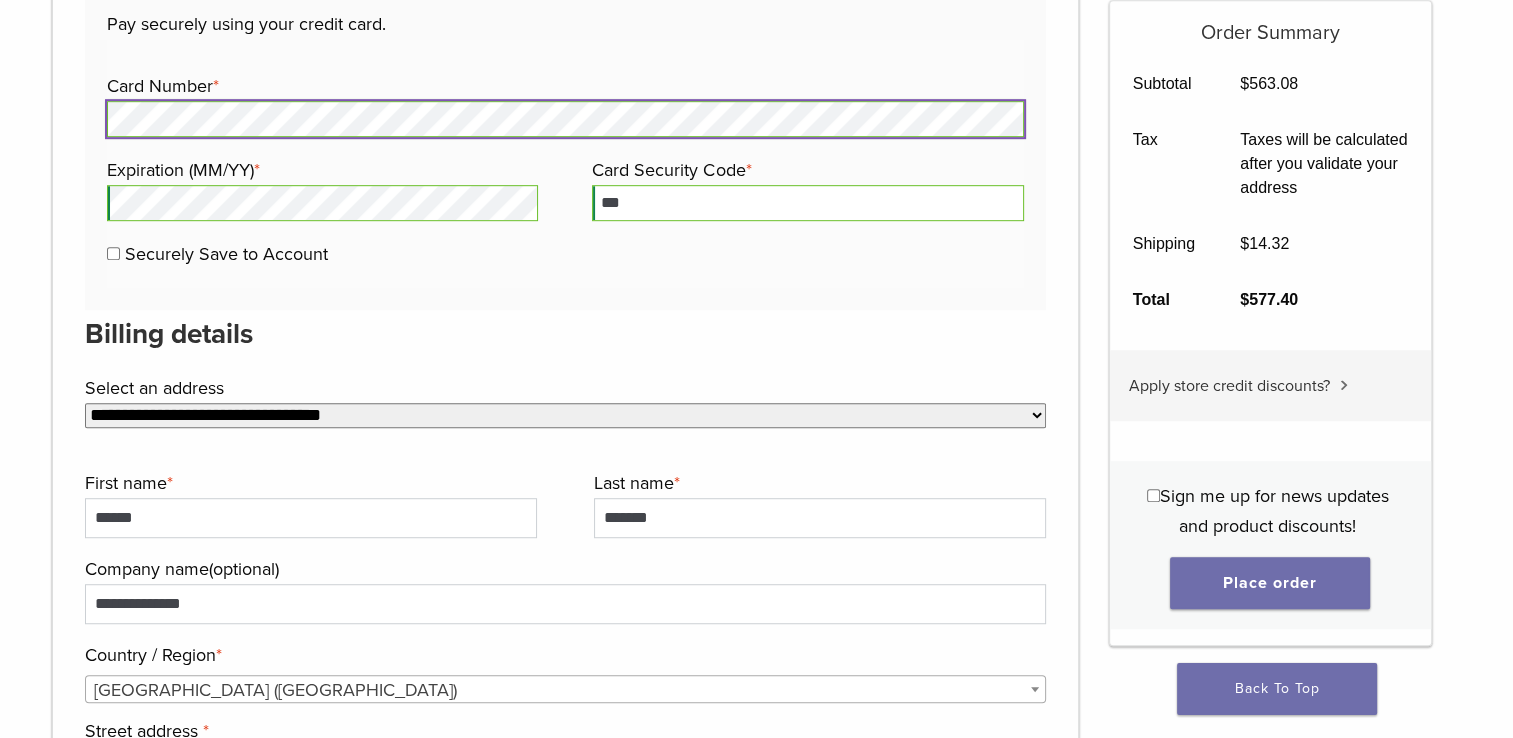 scroll, scrollTop: 1158, scrollLeft: 0, axis: vertical 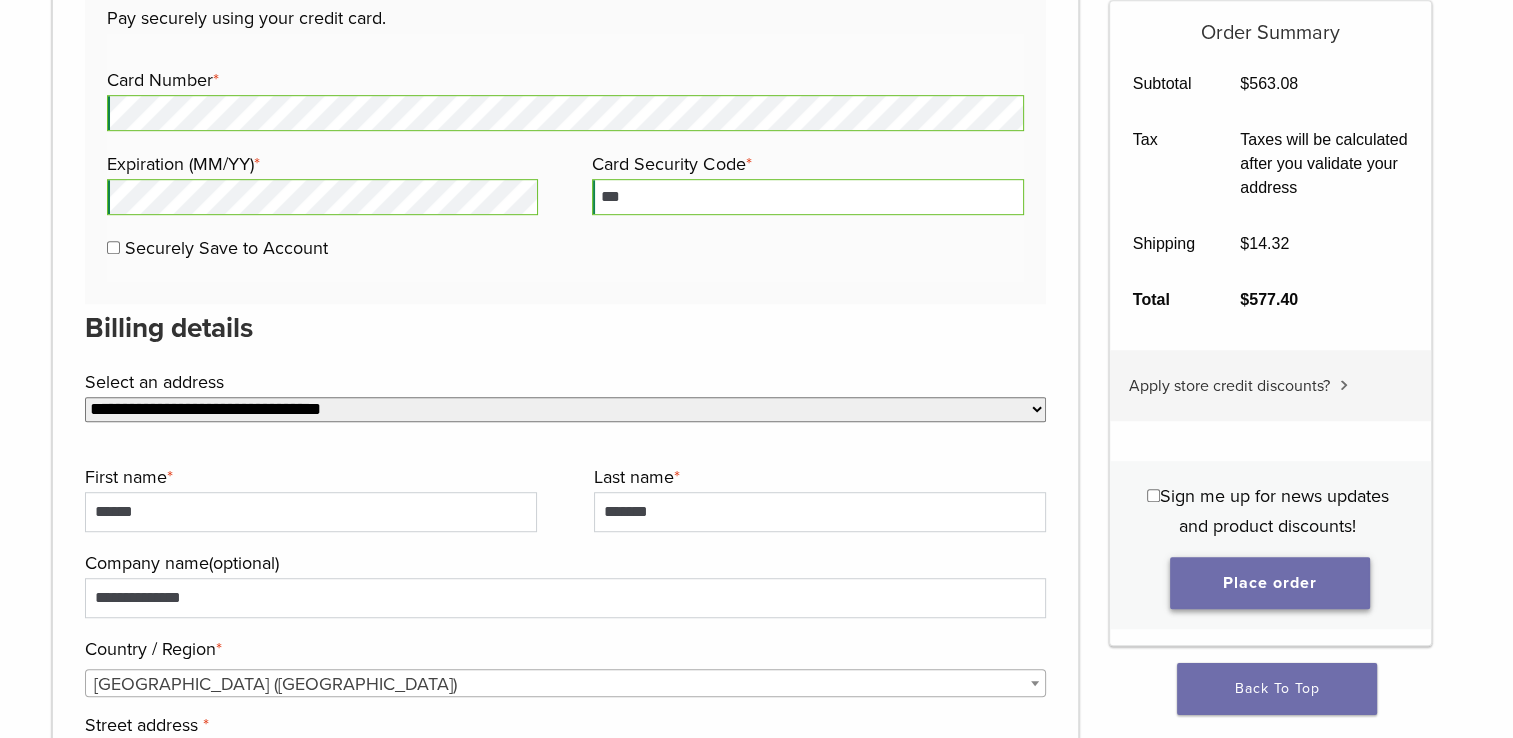 click on "Place order" at bounding box center [1270, 583] 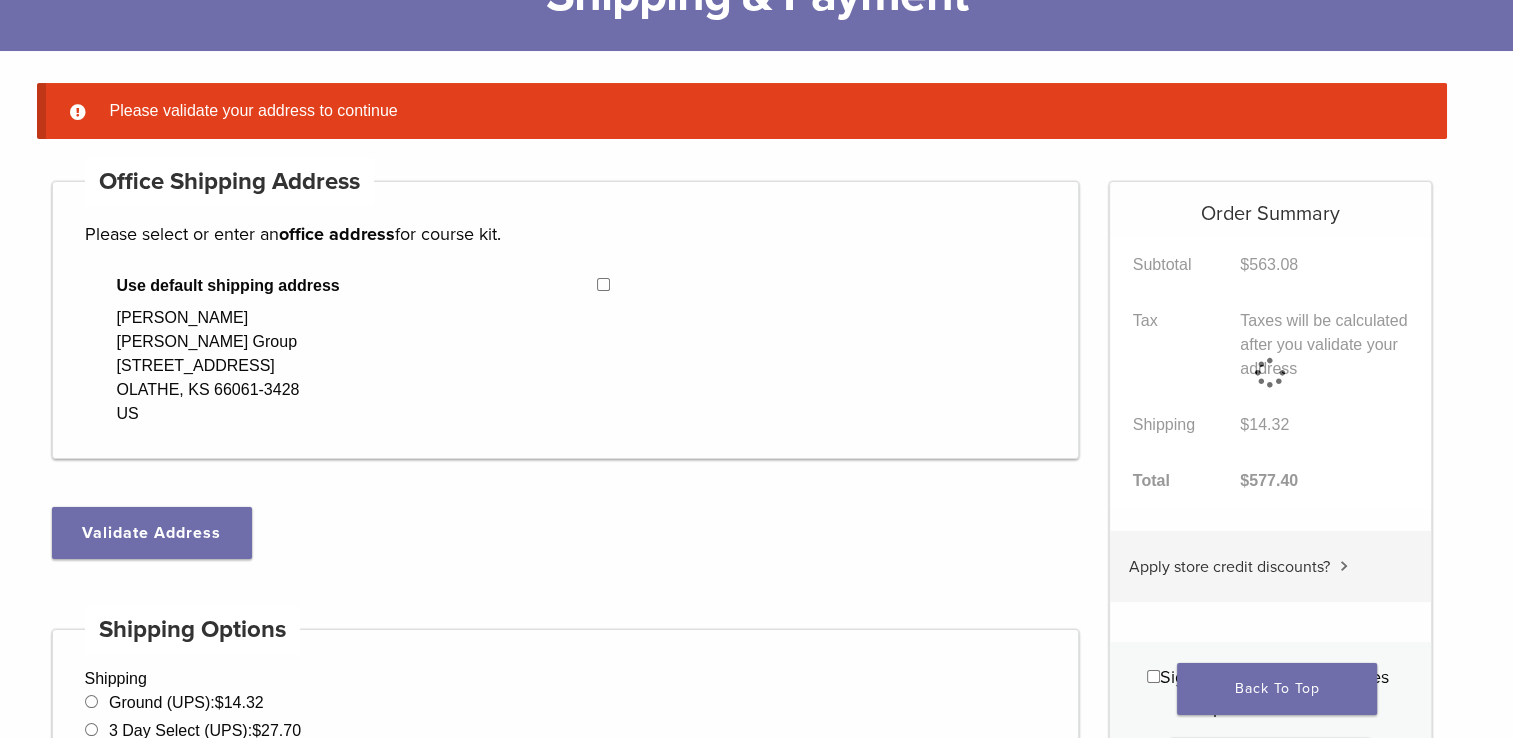 scroll, scrollTop: 157, scrollLeft: 0, axis: vertical 